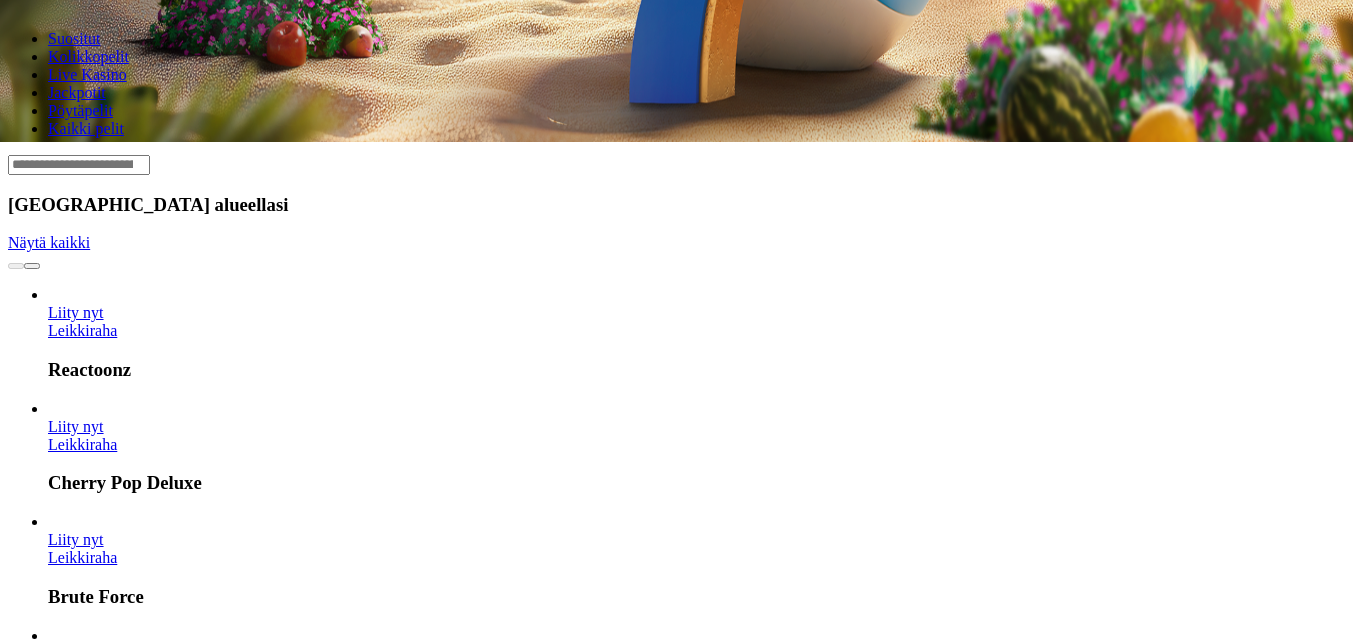 scroll, scrollTop: 500, scrollLeft: 0, axis: vertical 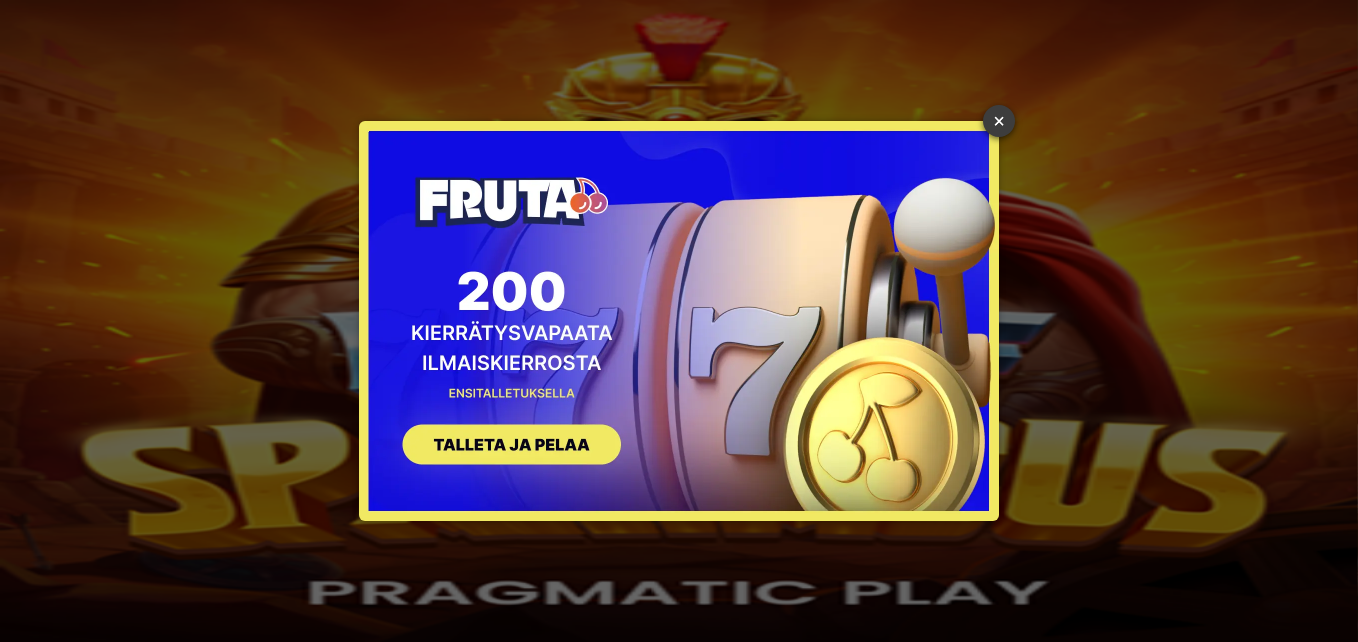 click on "×" at bounding box center [999, 121] 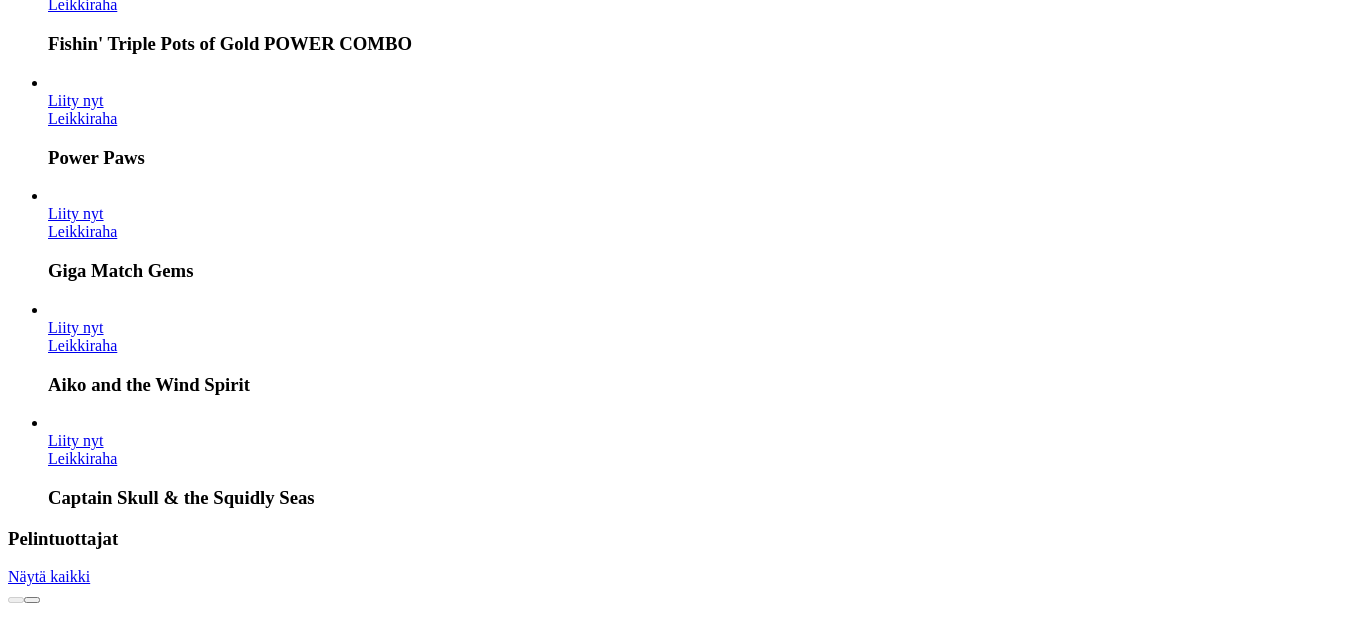 scroll, scrollTop: 2900, scrollLeft: 0, axis: vertical 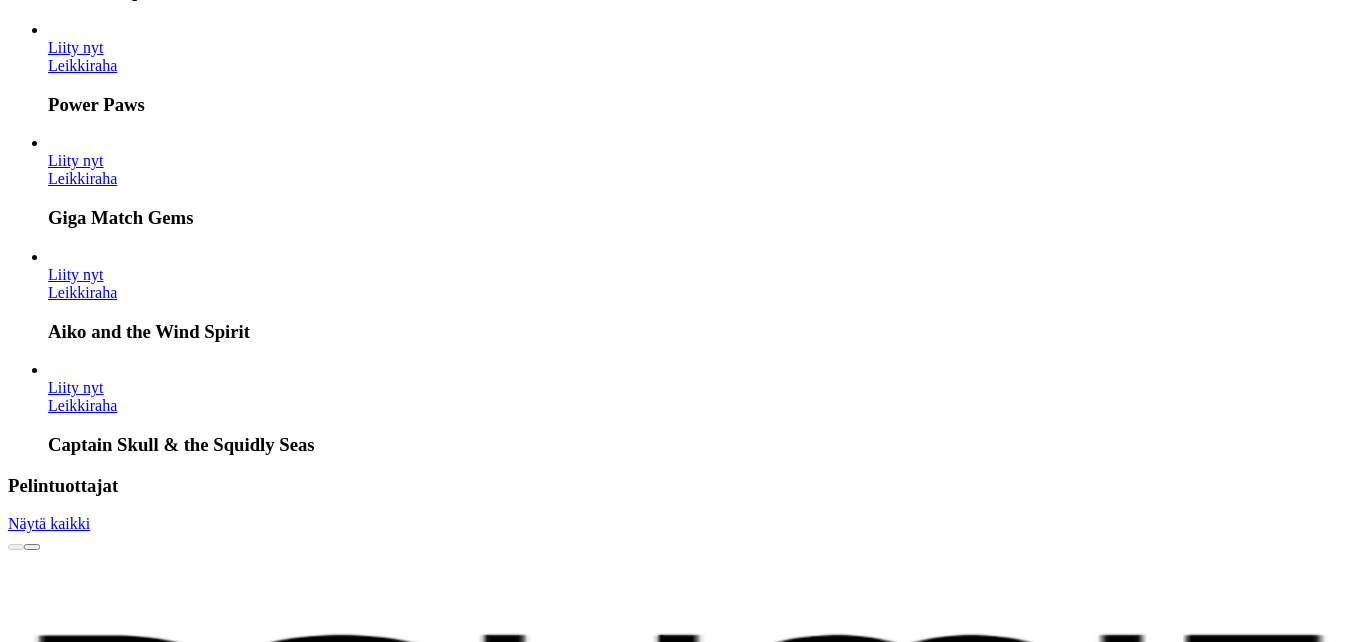 click at bounding box center [32, 13004] 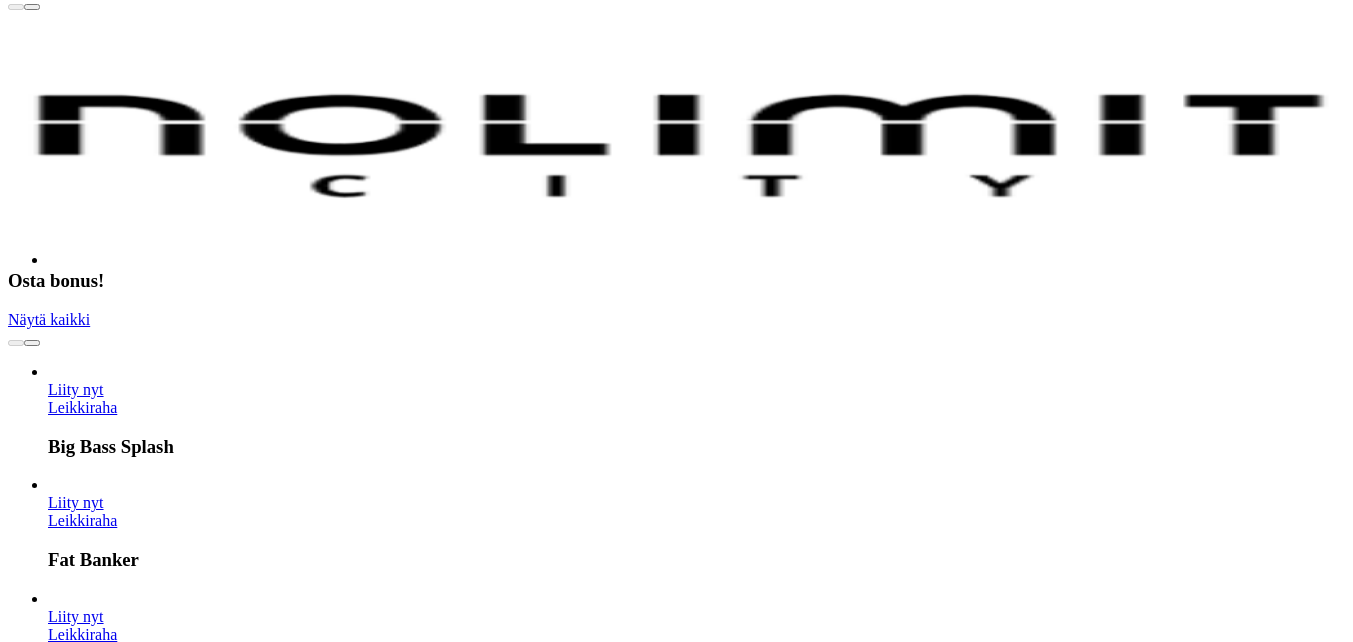scroll, scrollTop: 3500, scrollLeft: 0, axis: vertical 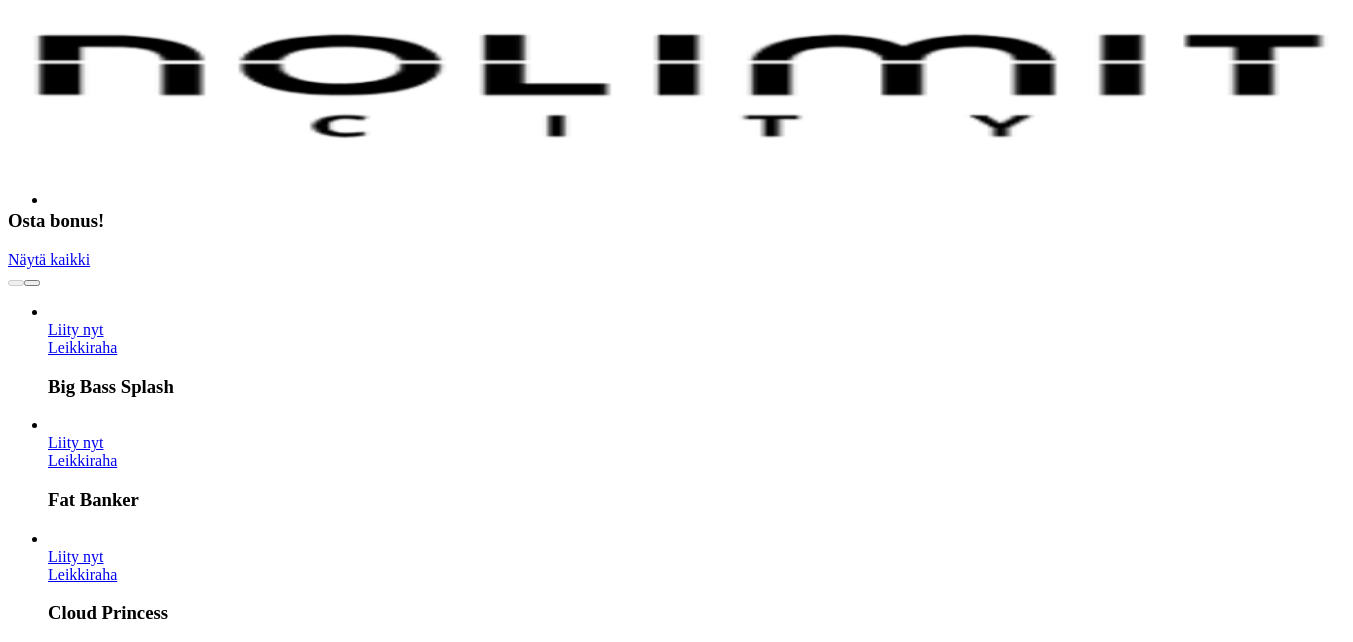 click at bounding box center [32, 15067] 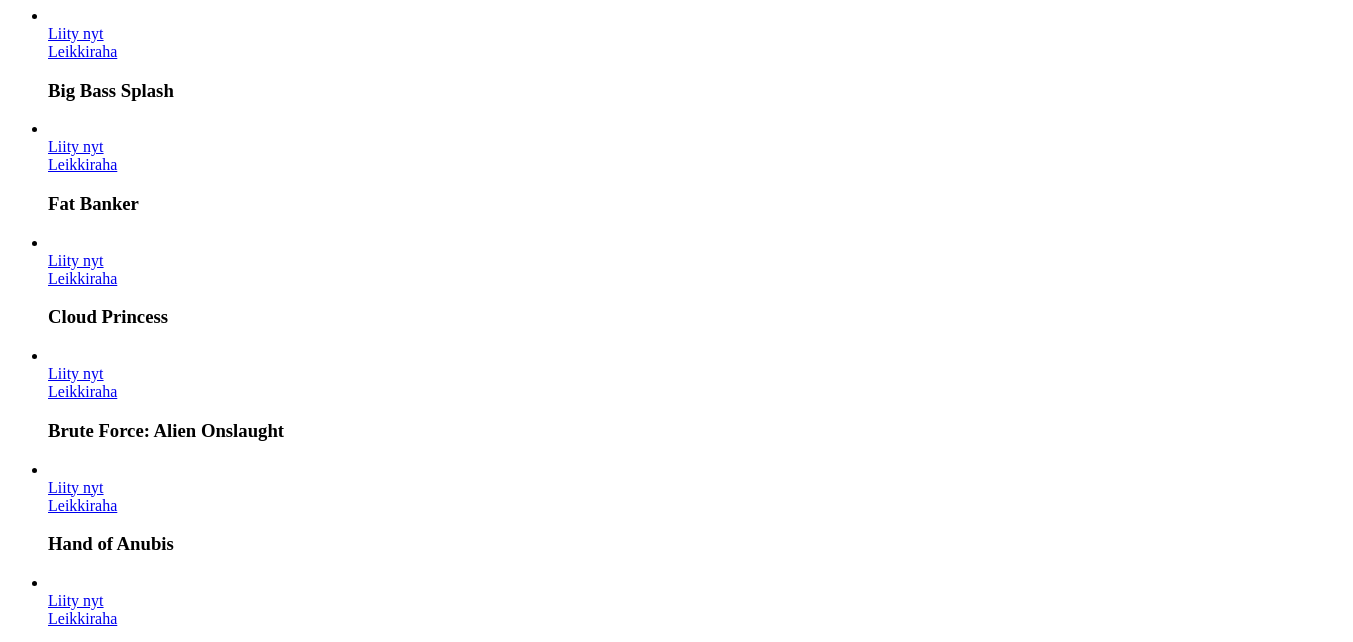 scroll, scrollTop: 3900, scrollLeft: 0, axis: vertical 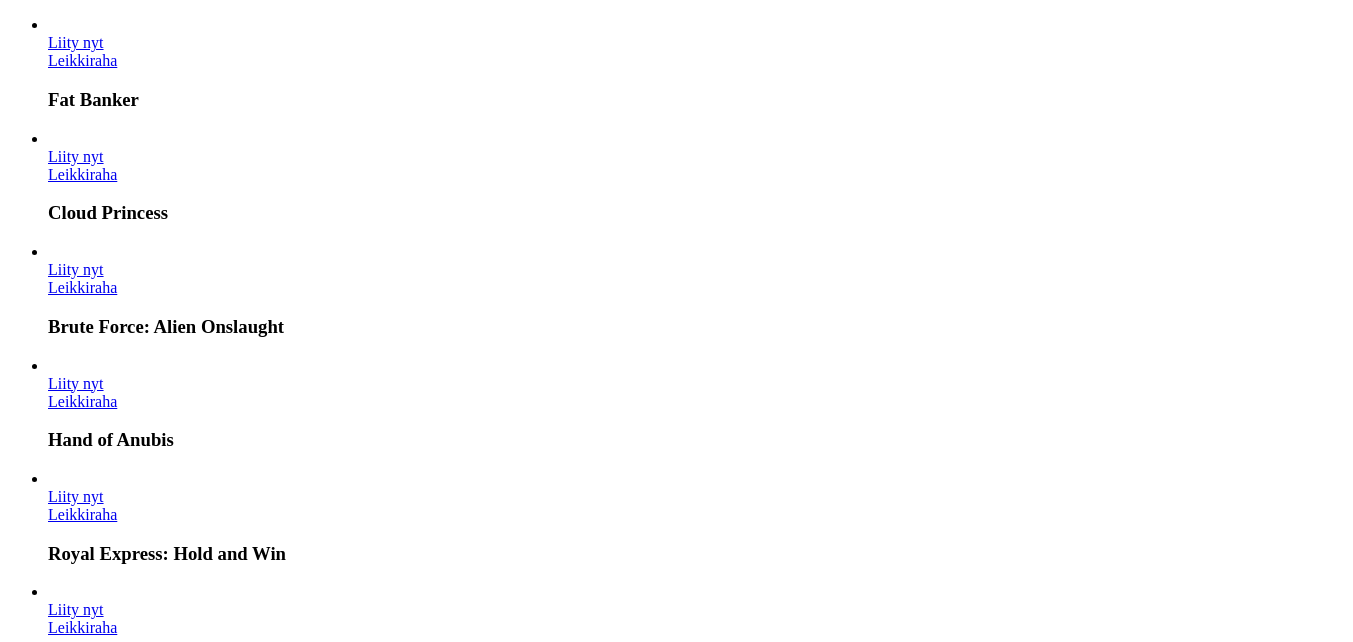 click at bounding box center (32, 16007) 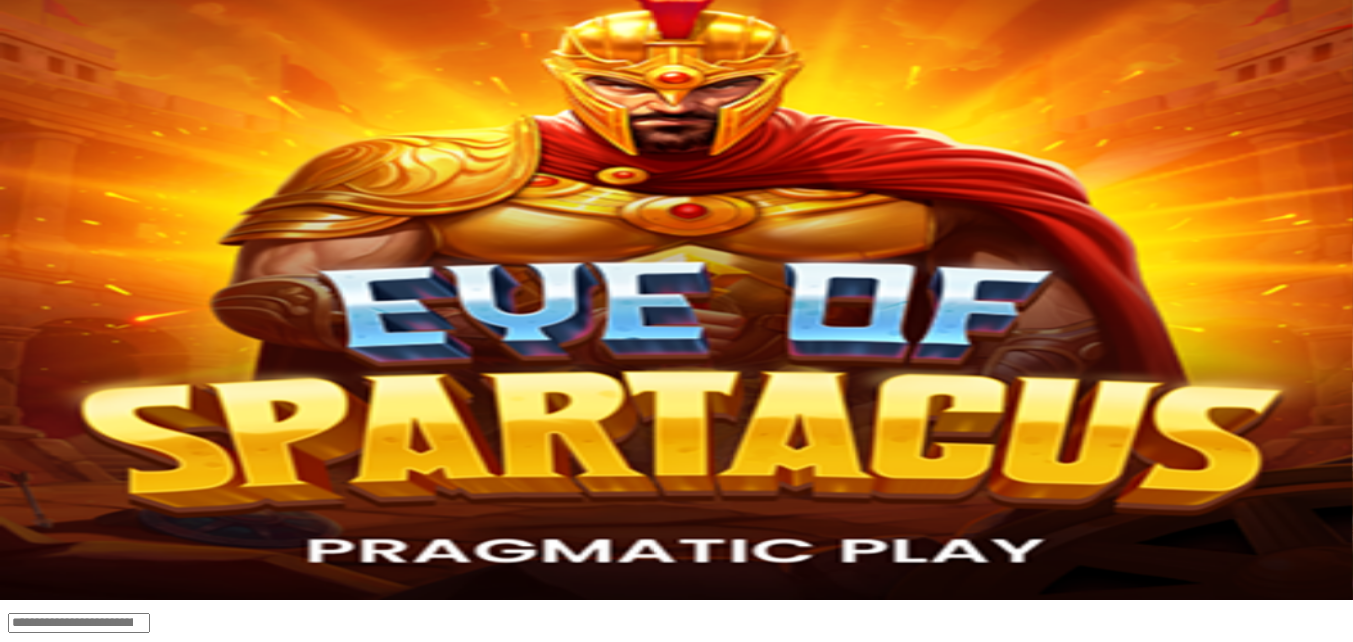 scroll, scrollTop: 0, scrollLeft: 0, axis: both 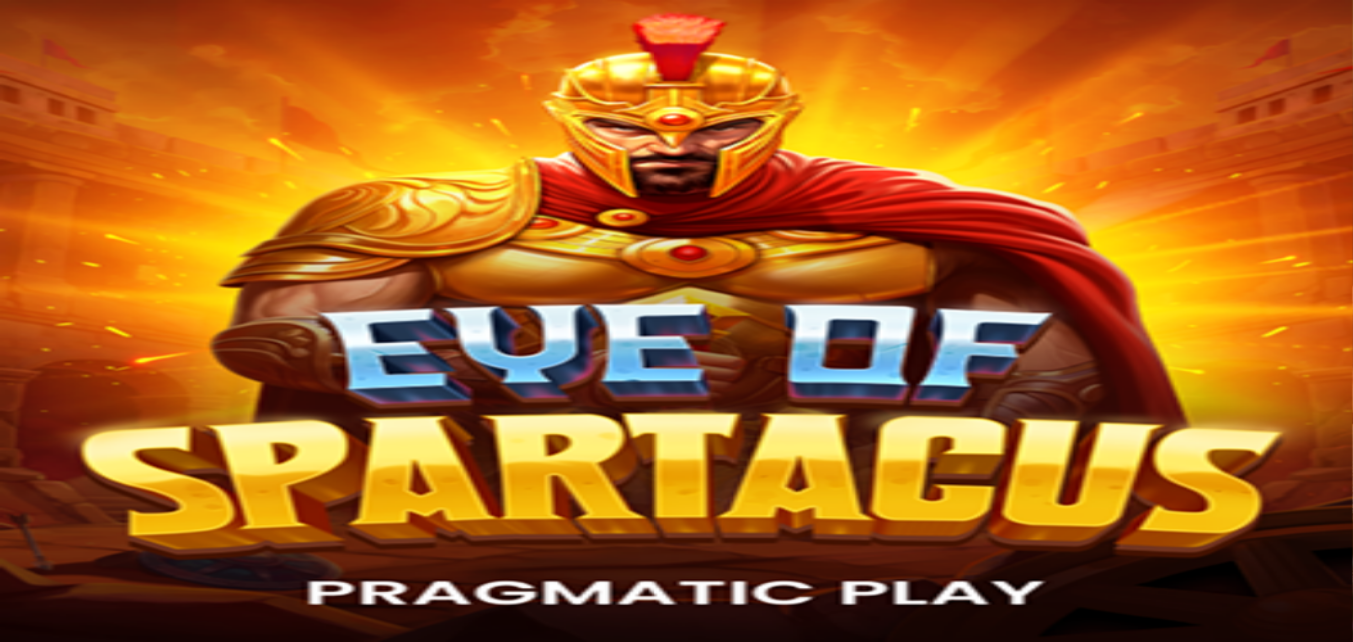 click at bounding box center (32, 510) 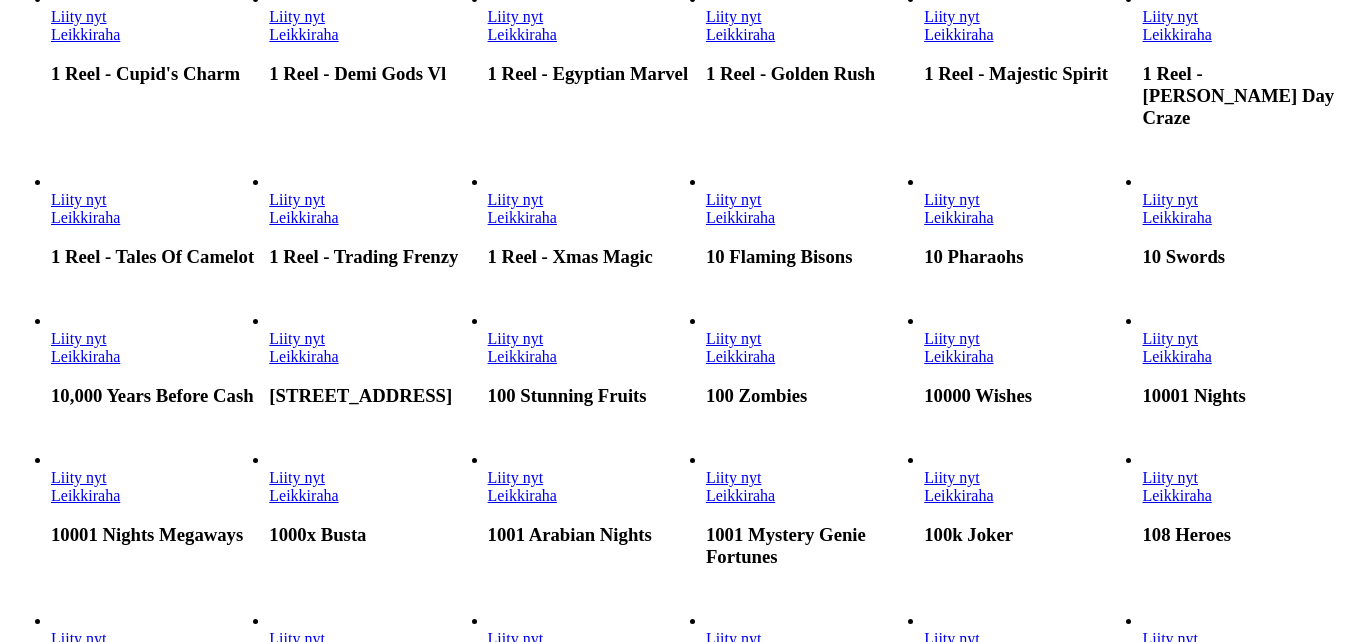 scroll, scrollTop: 1100, scrollLeft: 0, axis: vertical 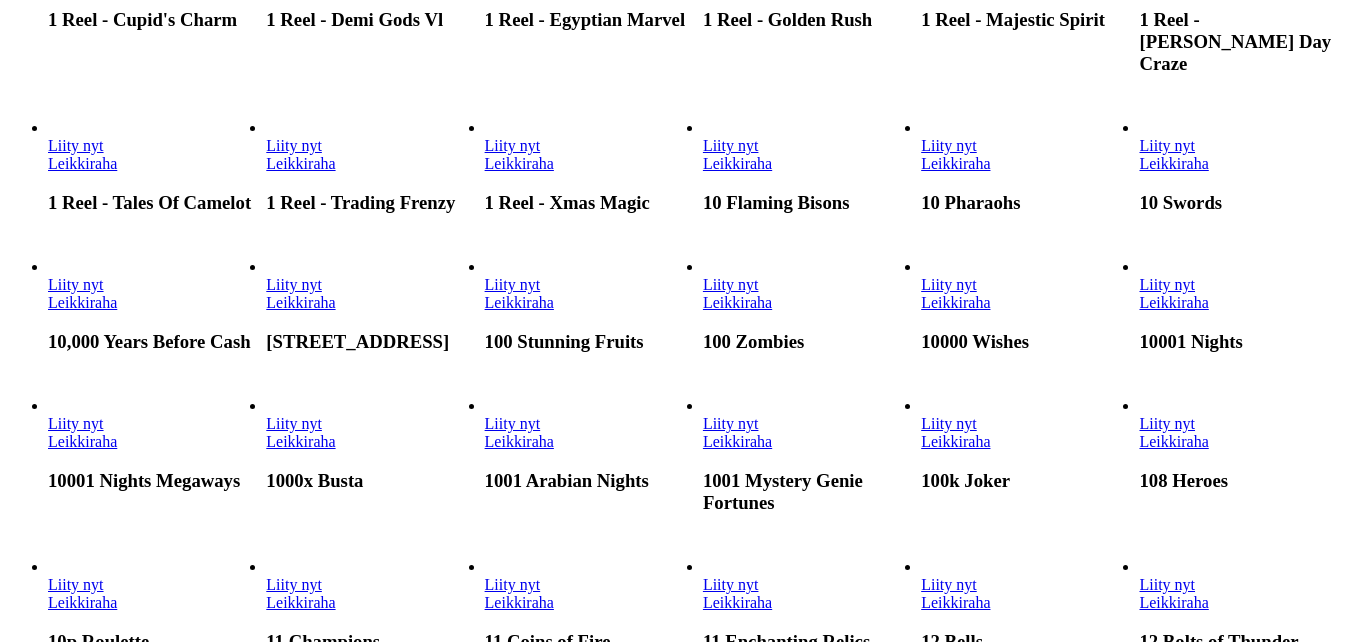 click on "Liity nyt" at bounding box center [513, 284] 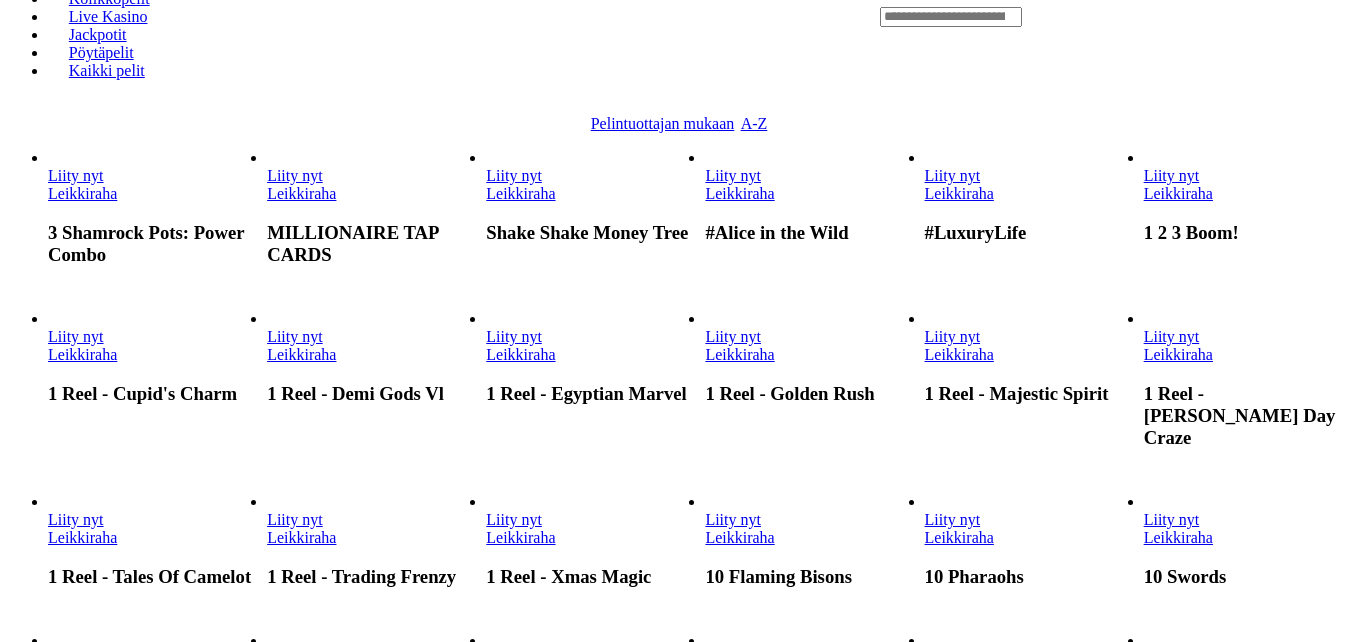 click at bounding box center (16, -814) 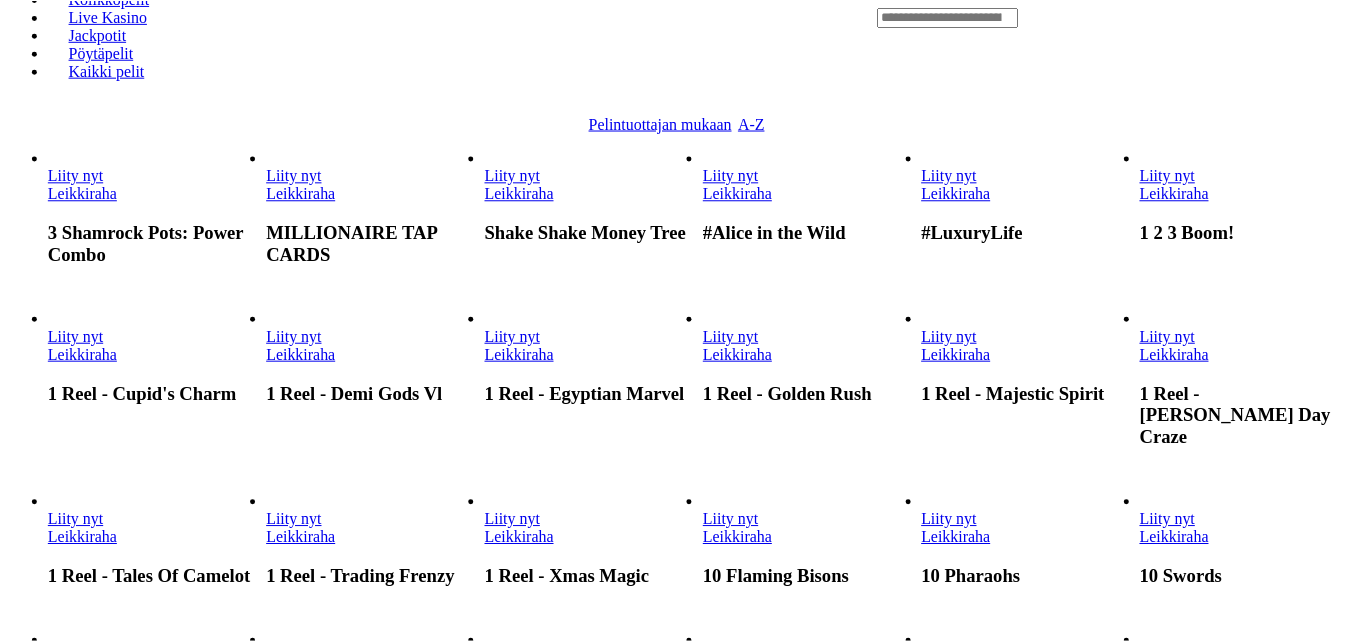 scroll, scrollTop: 0, scrollLeft: 0, axis: both 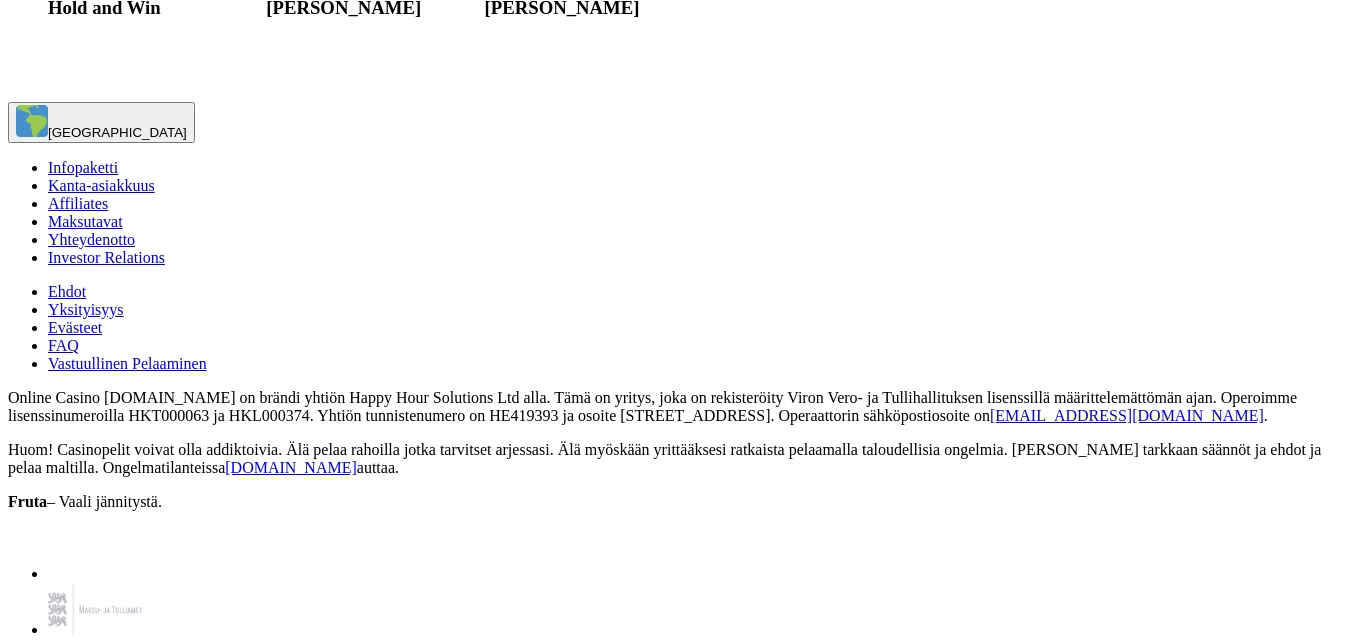 click on "Liity nyt" at bounding box center [294, -394] 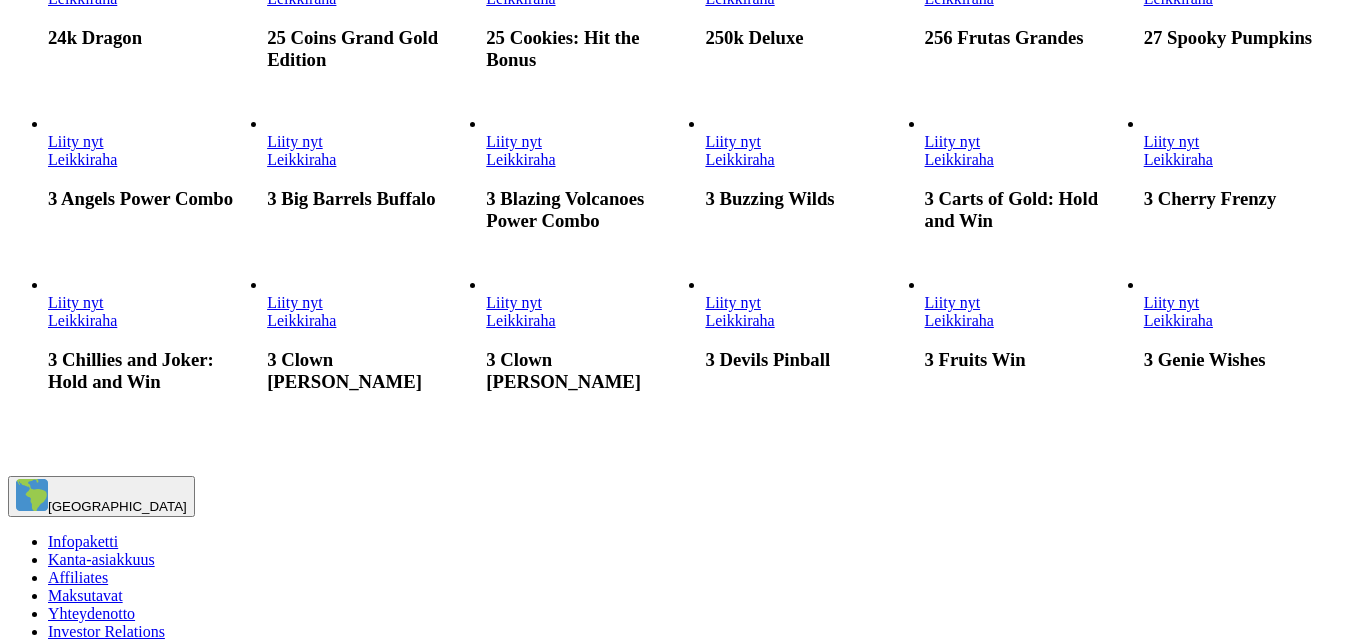 click at bounding box center (16, -2714) 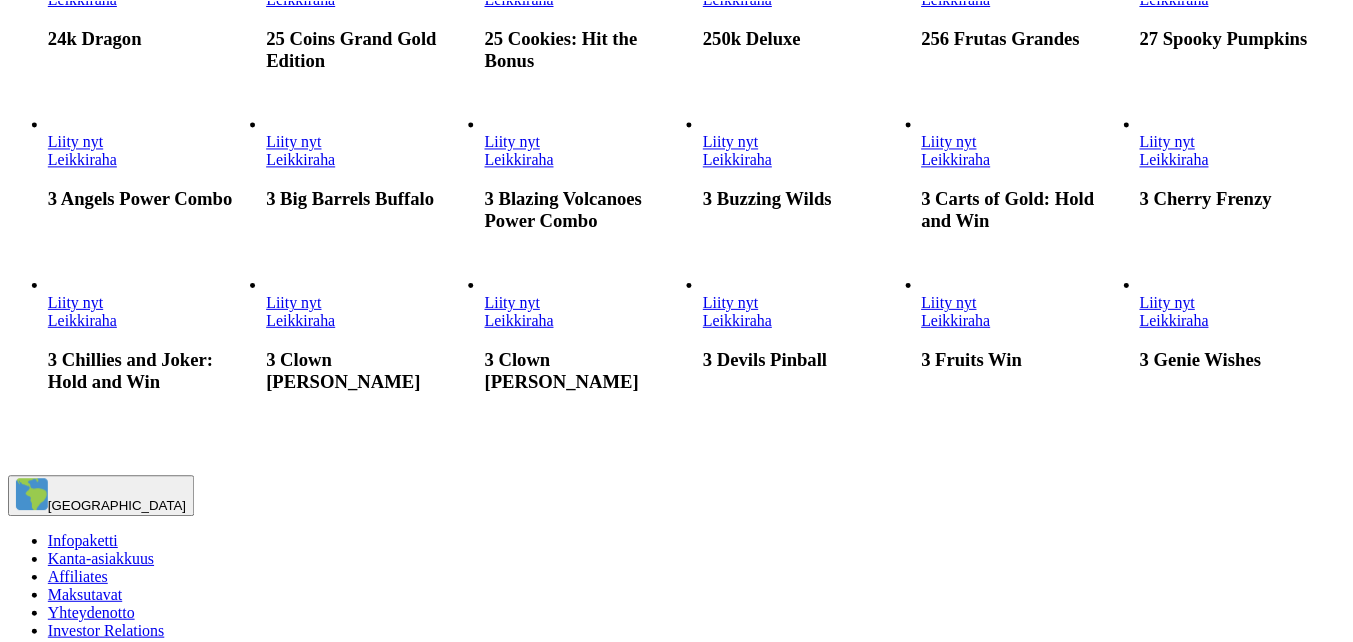 scroll, scrollTop: 0, scrollLeft: 0, axis: both 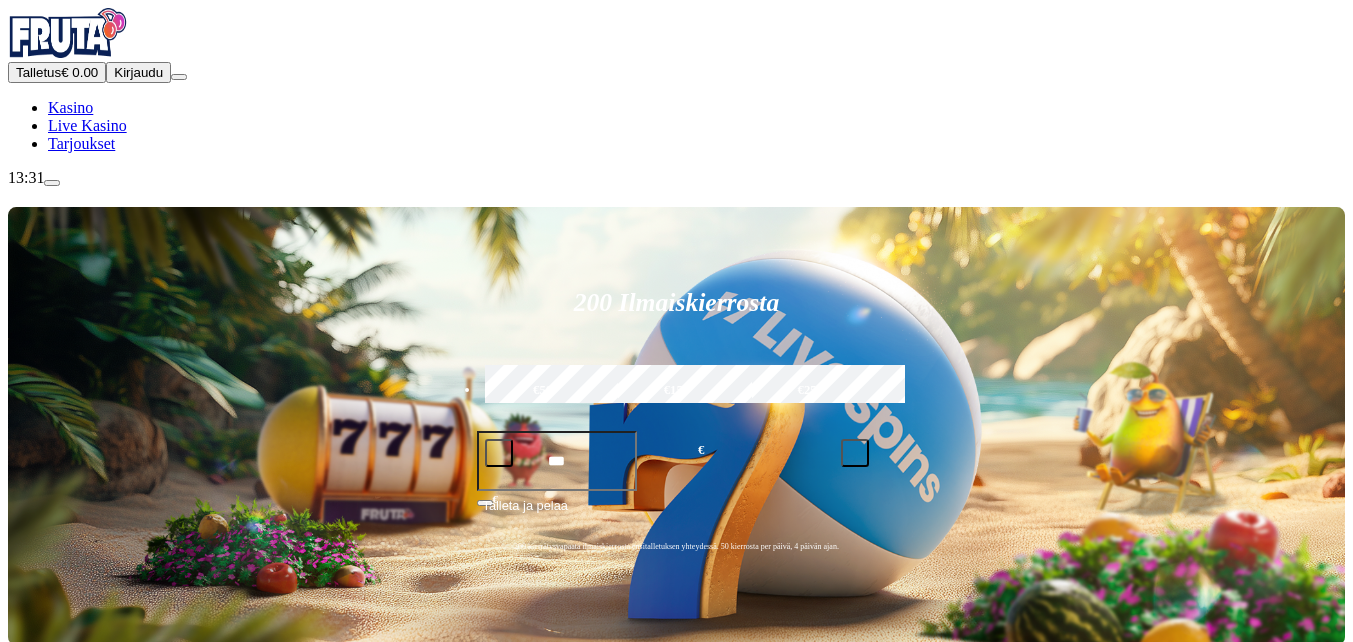 click on "Kasino" at bounding box center [70, 107] 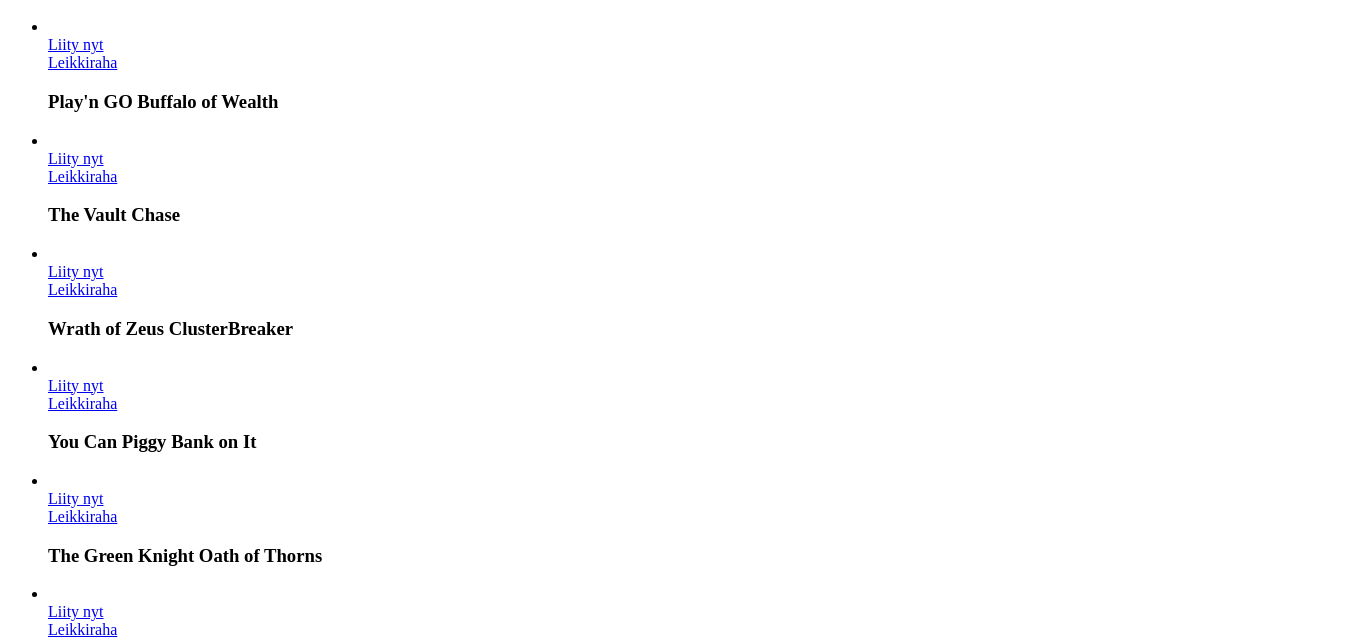 scroll, scrollTop: 2500, scrollLeft: 0, axis: vertical 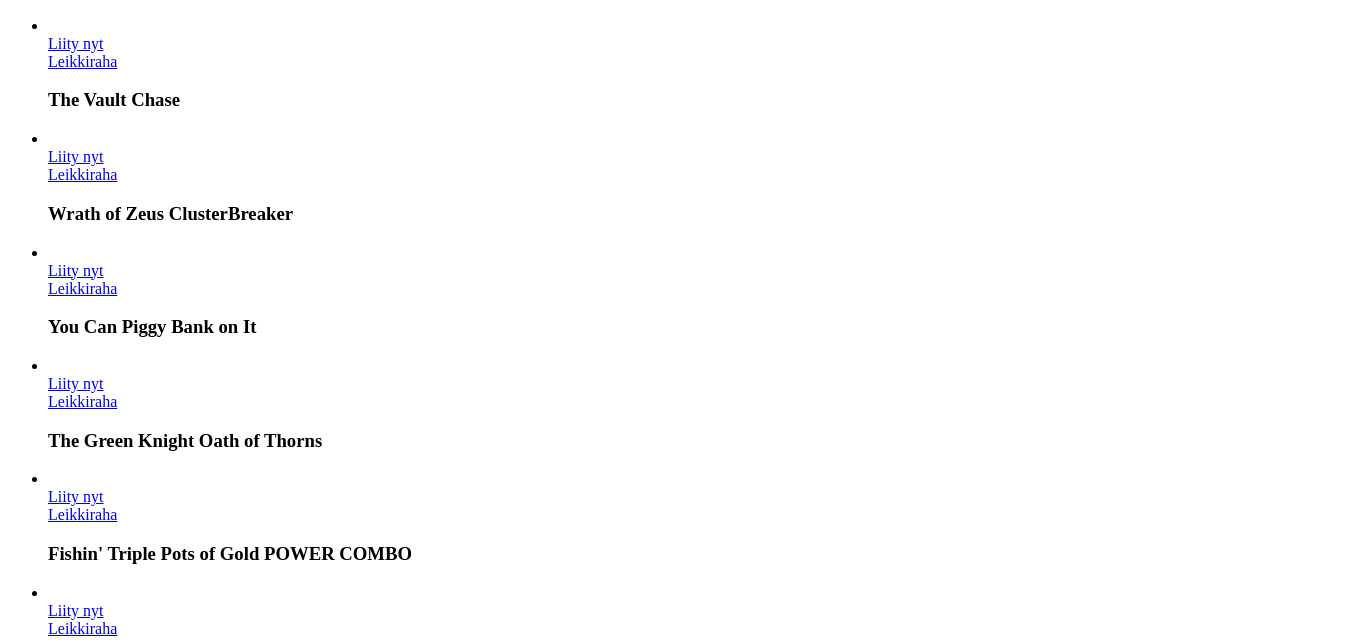 click at bounding box center (32, 19644) 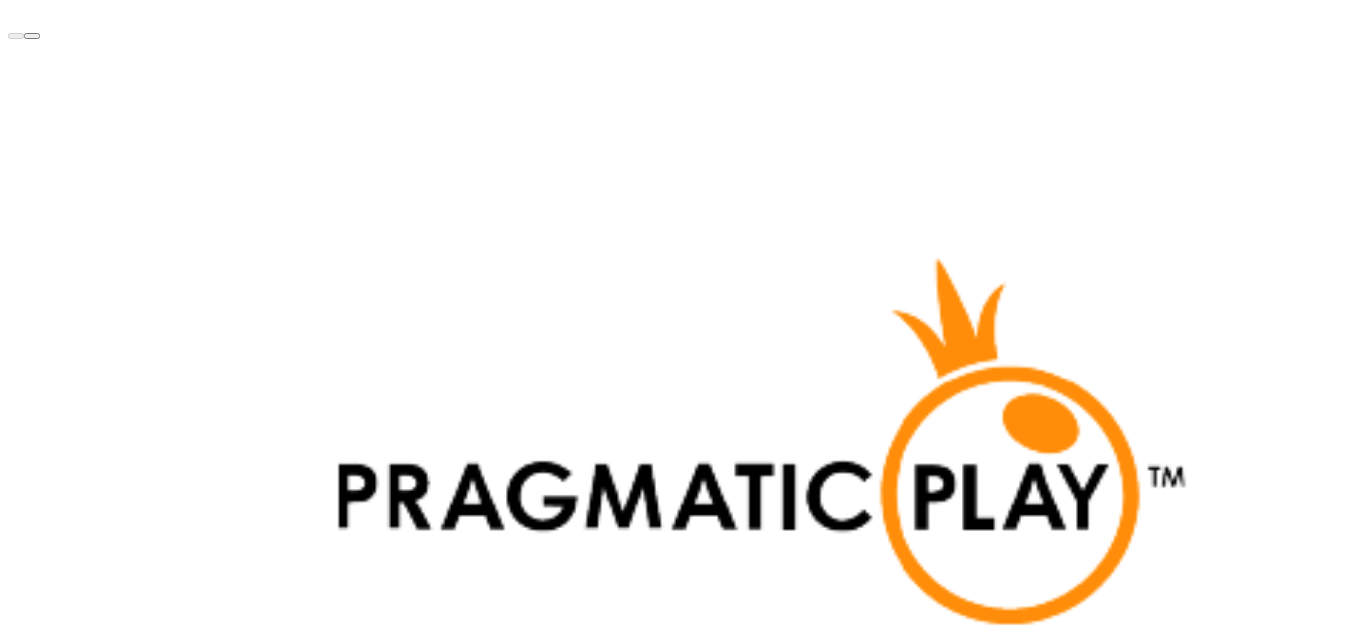 scroll, scrollTop: 3600, scrollLeft: 0, axis: vertical 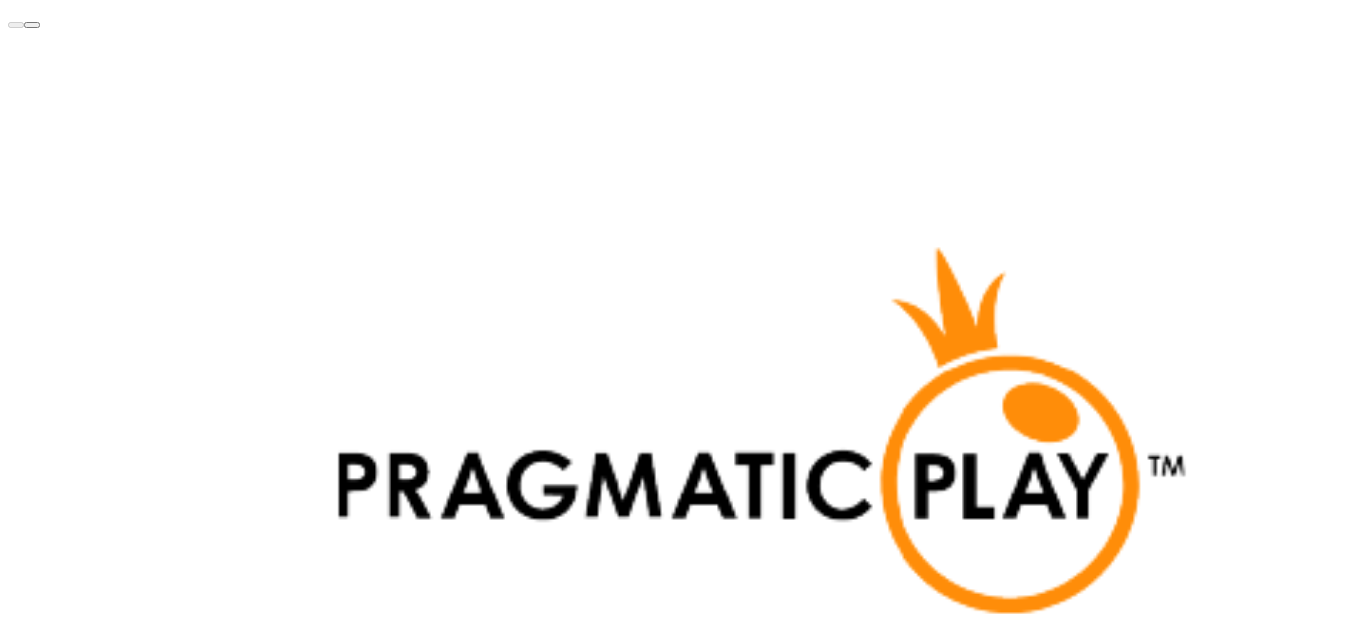 click at bounding box center [32, 26768] 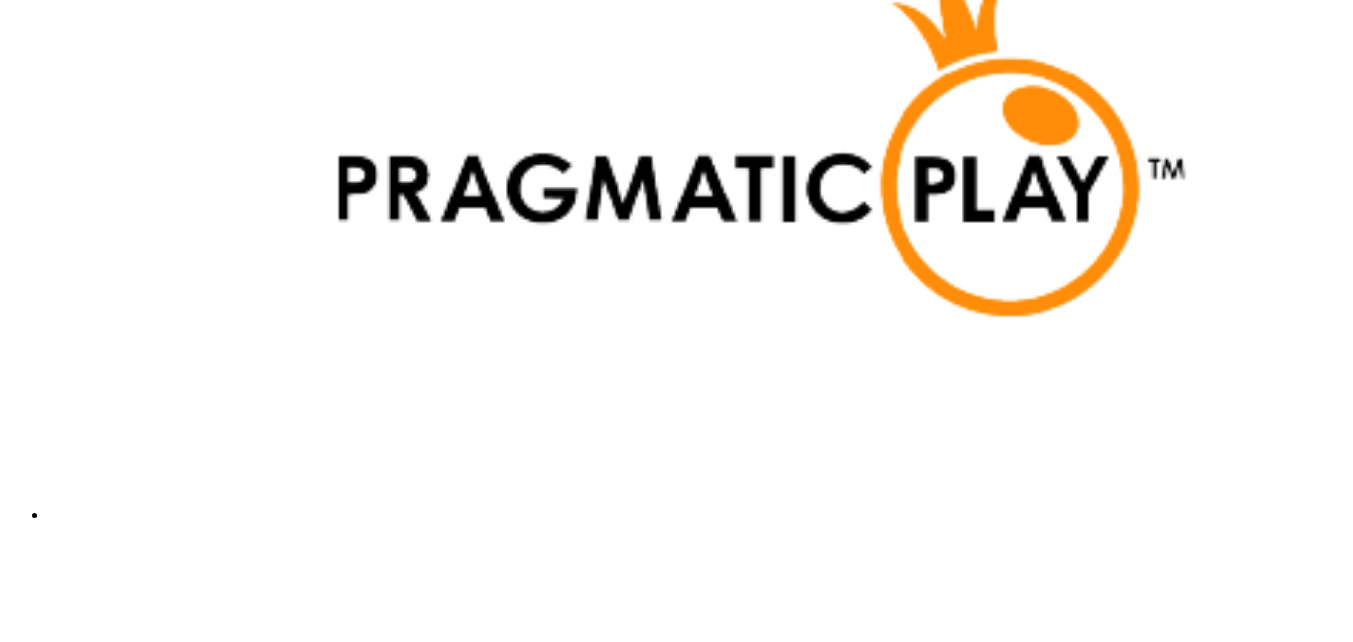 scroll, scrollTop: 3900, scrollLeft: 0, axis: vertical 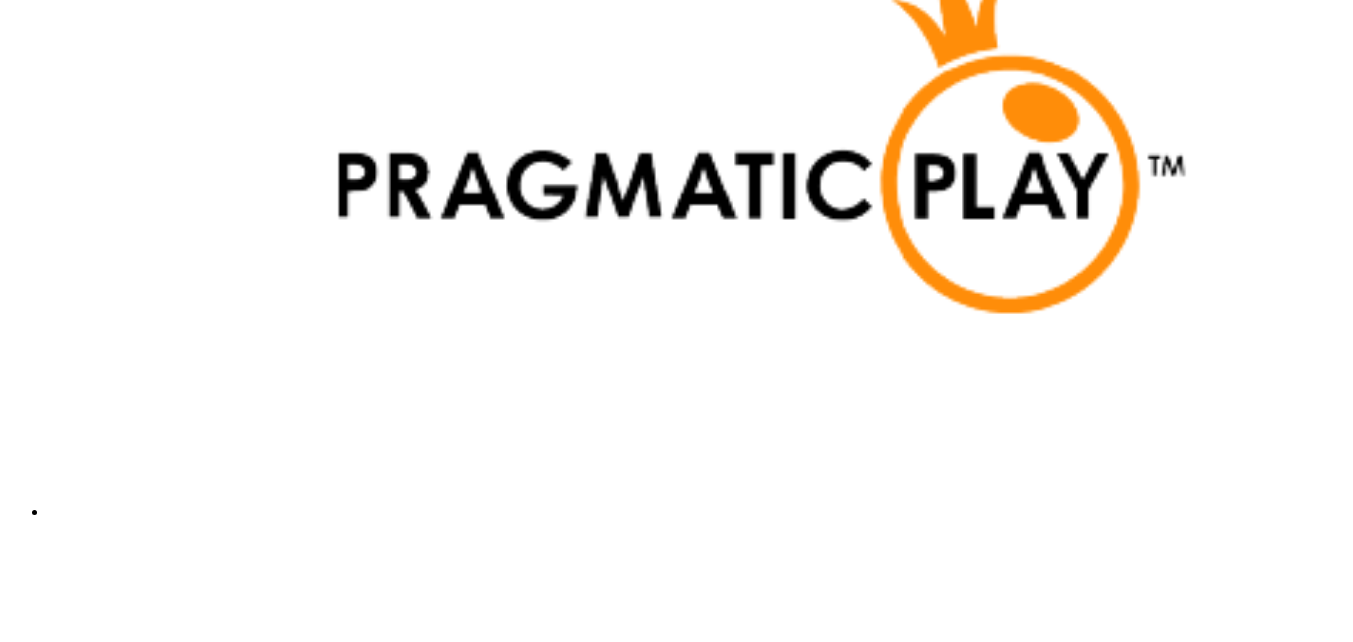 click at bounding box center (32, 27823) 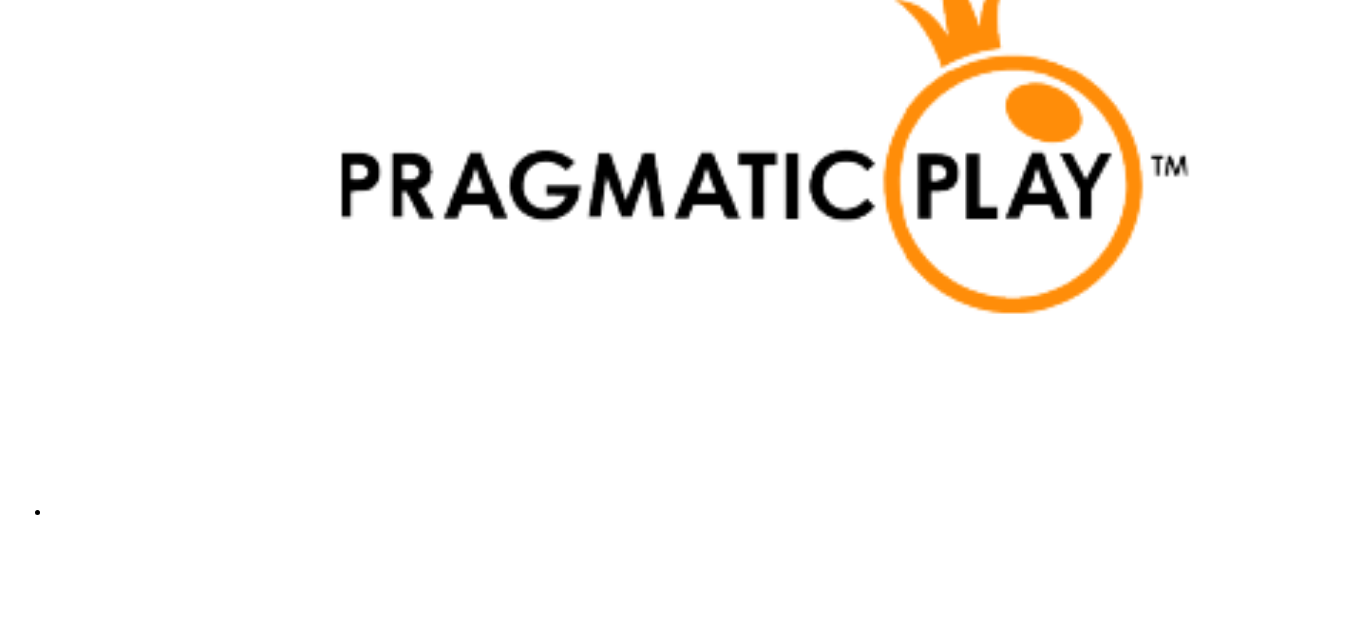 scroll, scrollTop: 3800, scrollLeft: 0, axis: vertical 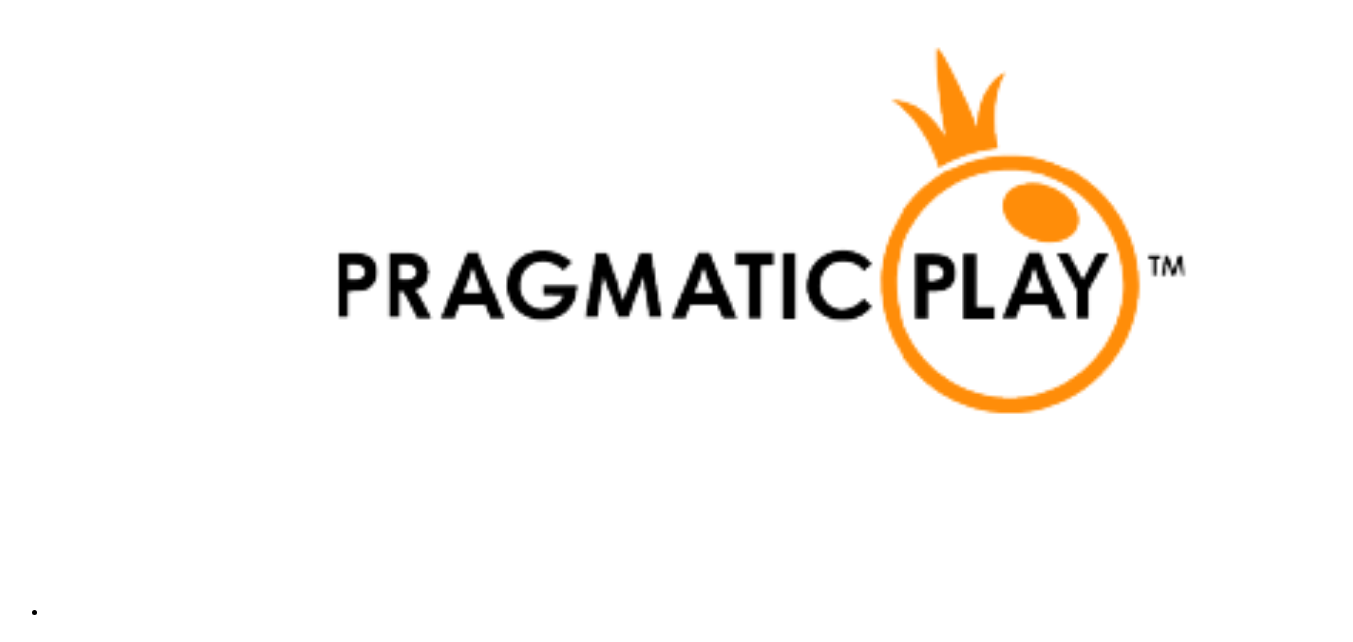 click on "Kirjaudu" at bounding box center [138, -3728] 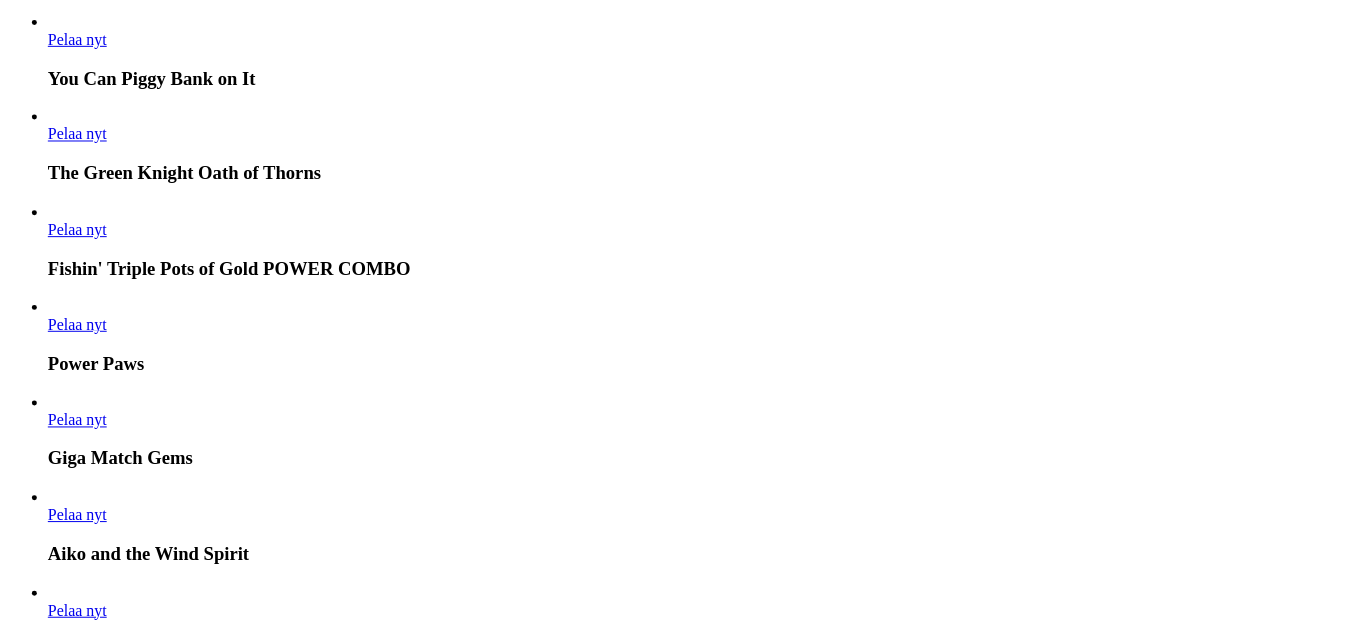 scroll, scrollTop: 4066, scrollLeft: 0, axis: vertical 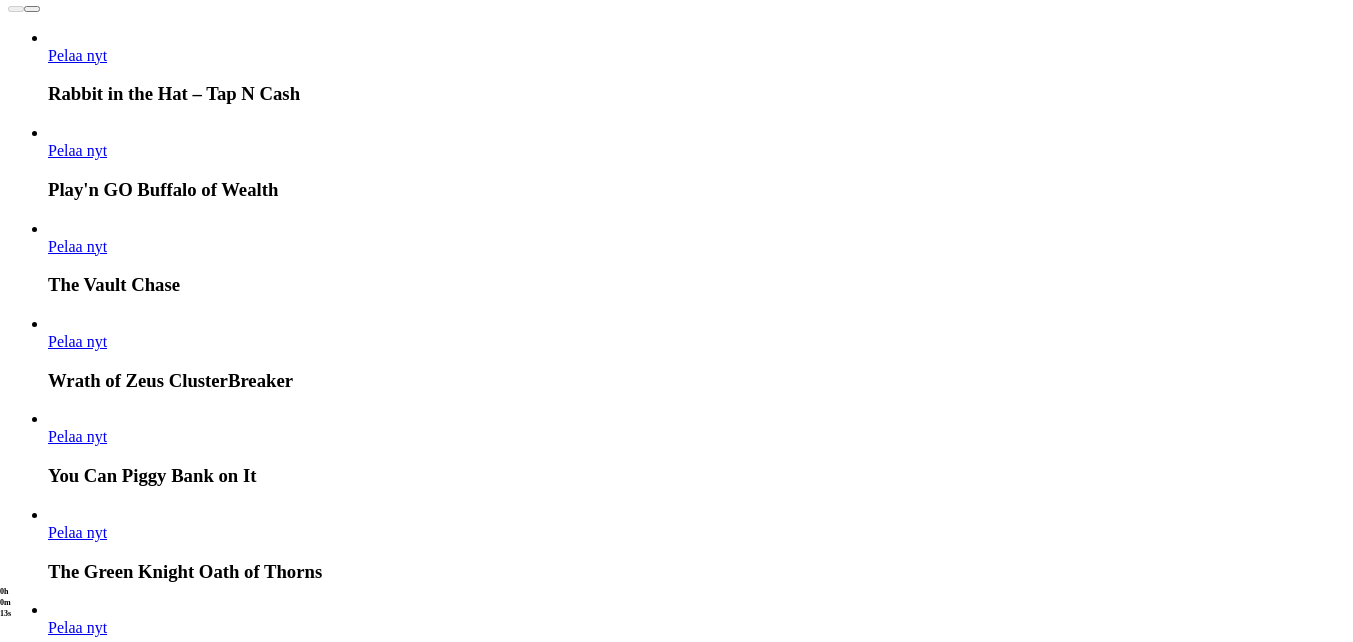 click at bounding box center [32, 24332] 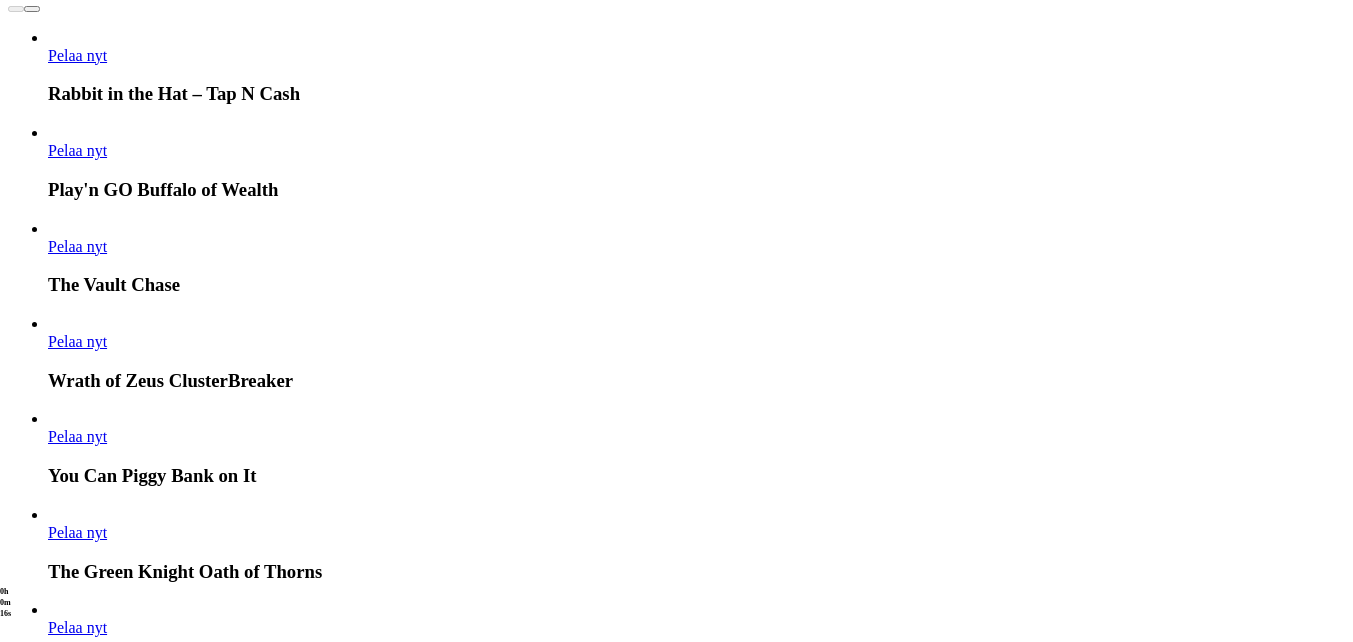 click at bounding box center [32, 24332] 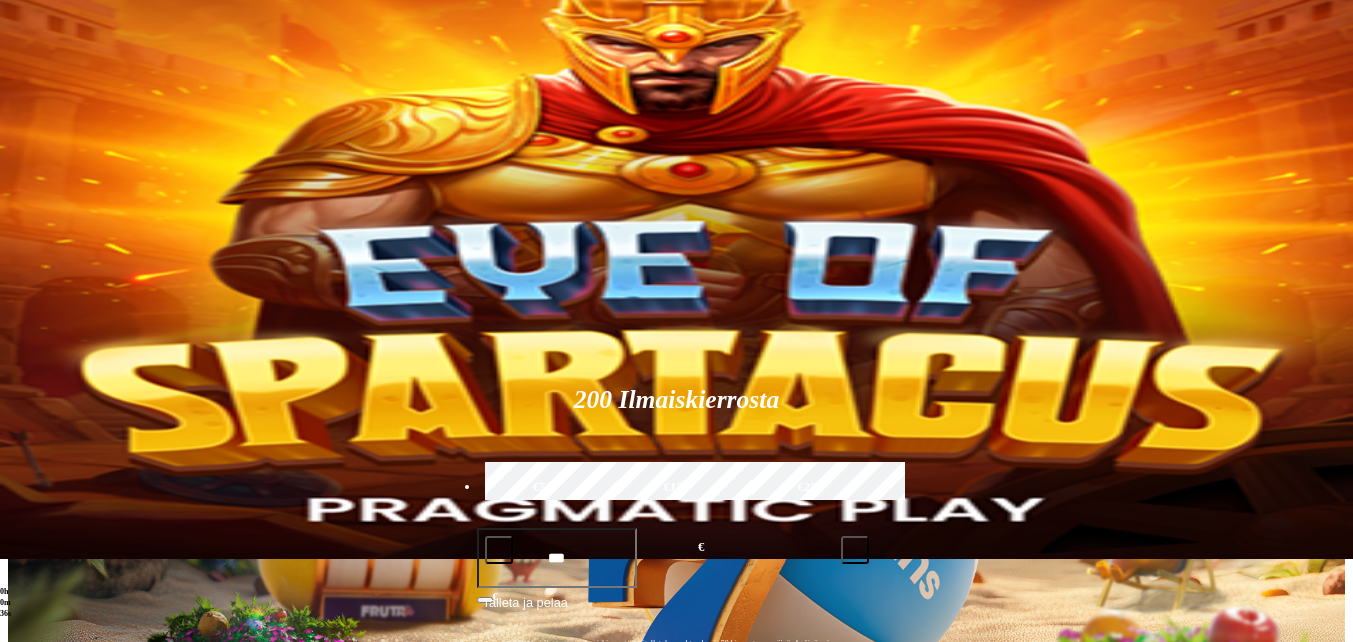 scroll, scrollTop: 0, scrollLeft: 0, axis: both 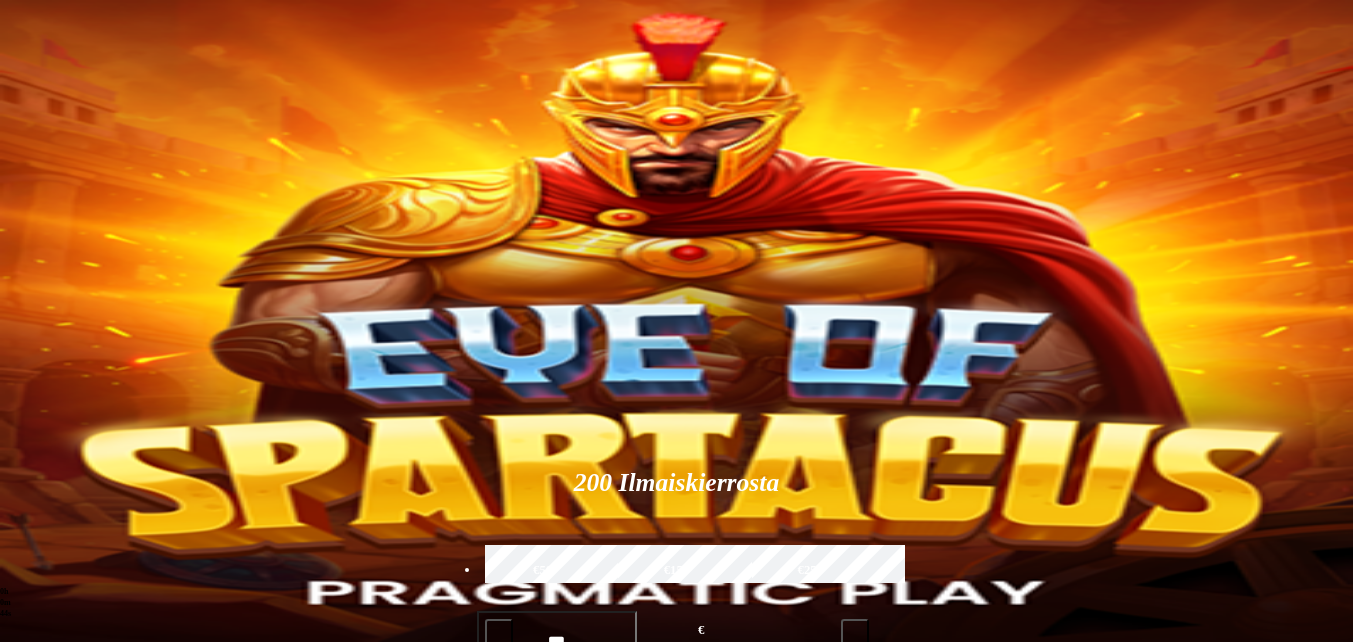 click at bounding box center [32, 858] 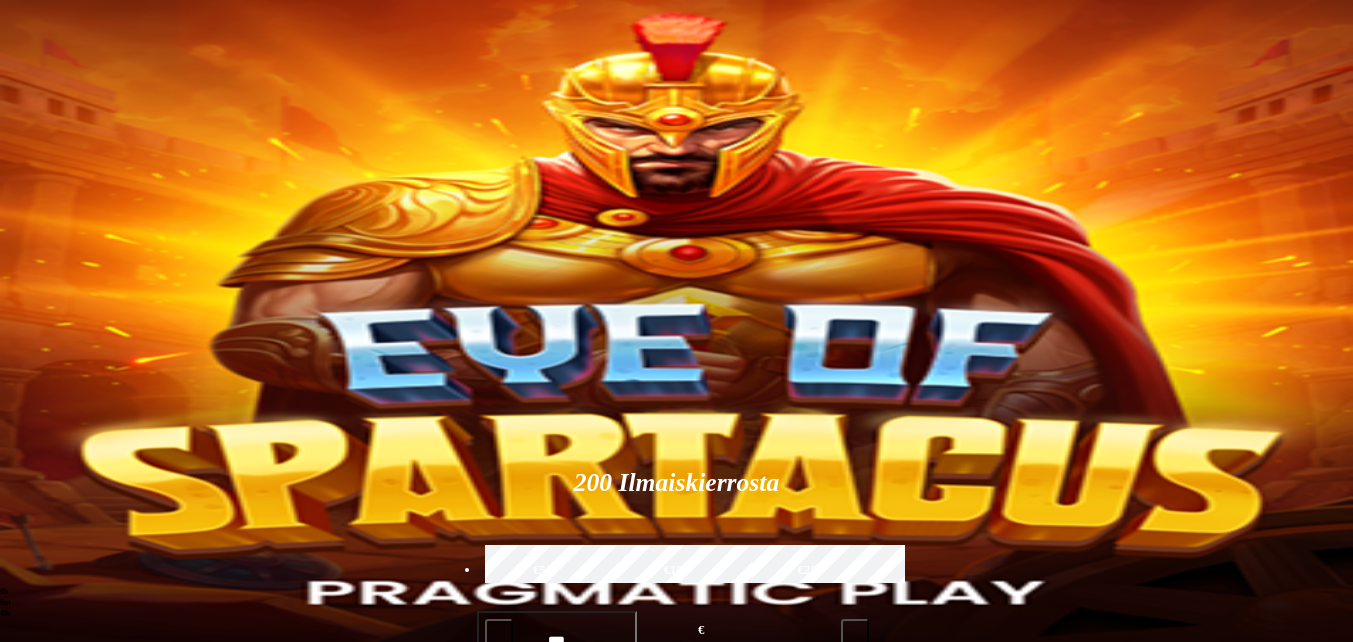 click on "Kaikki pelit" at bounding box center [-59, 976] 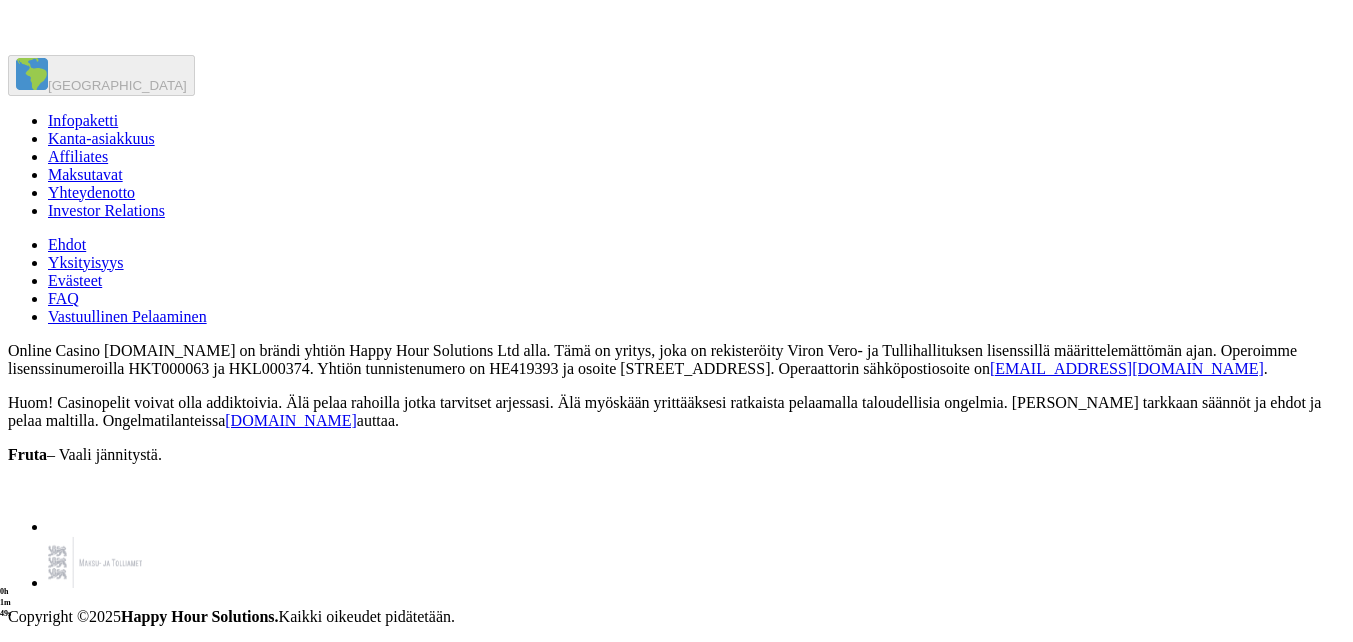 scroll, scrollTop: 15600, scrollLeft: 0, axis: vertical 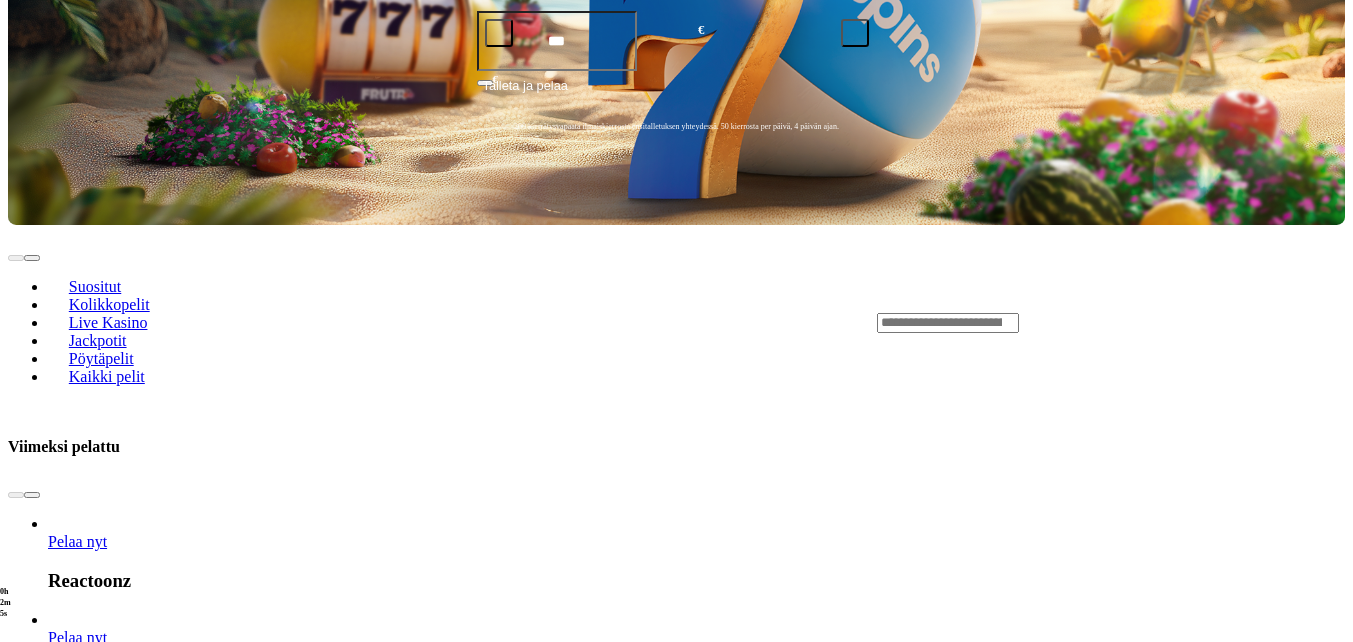 click on "Pelaa nyt" at bounding box center [77, 3046] 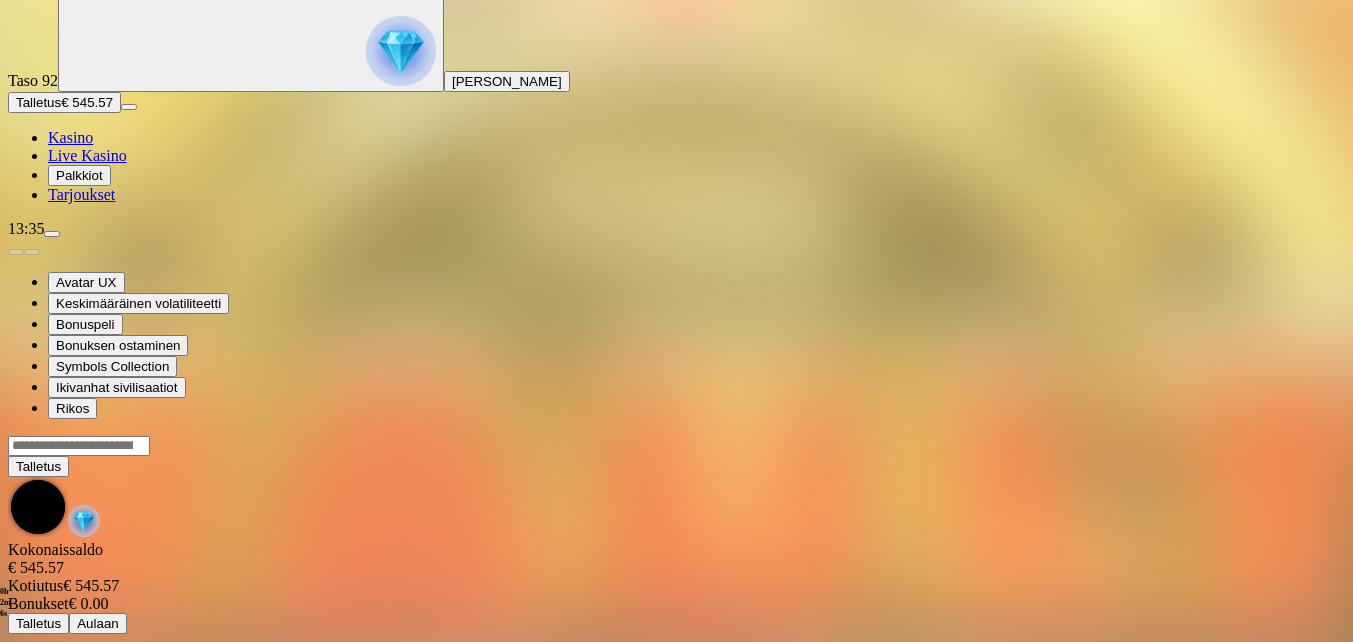 scroll, scrollTop: 0, scrollLeft: 0, axis: both 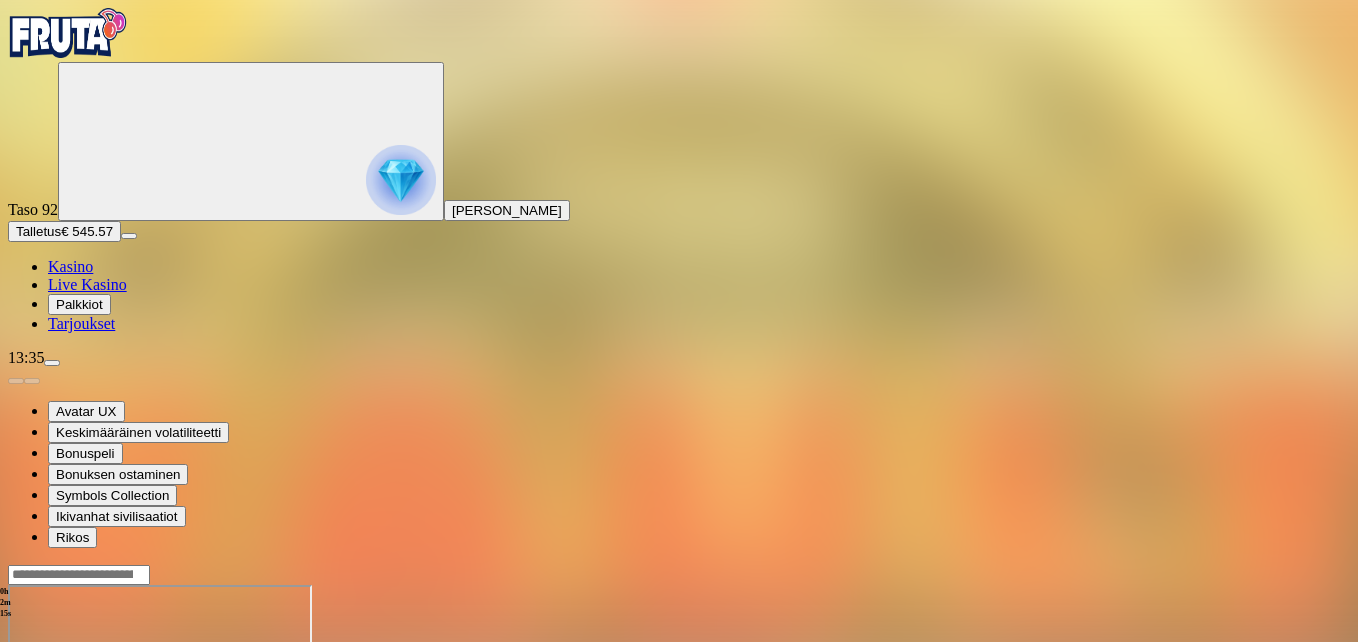 click at bounding box center [48, 757] 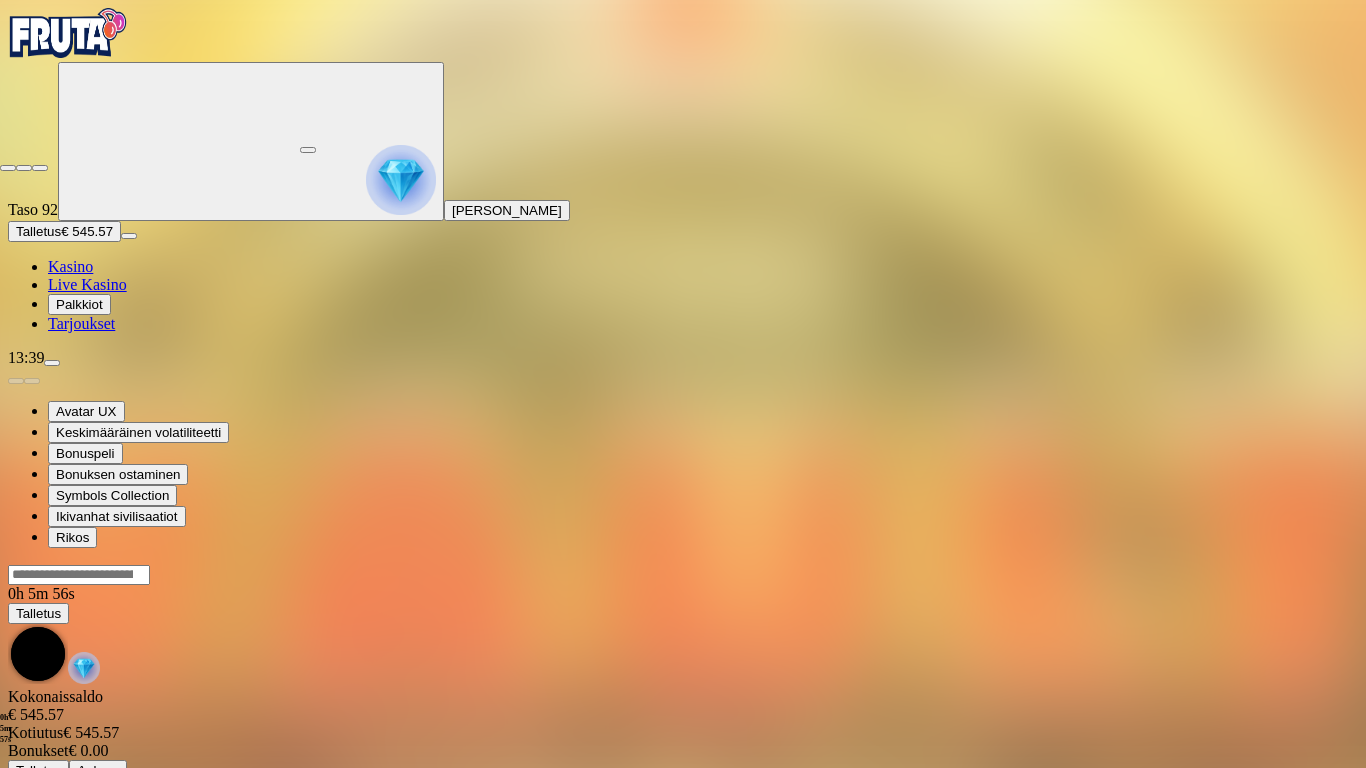 click at bounding box center [8, 168] 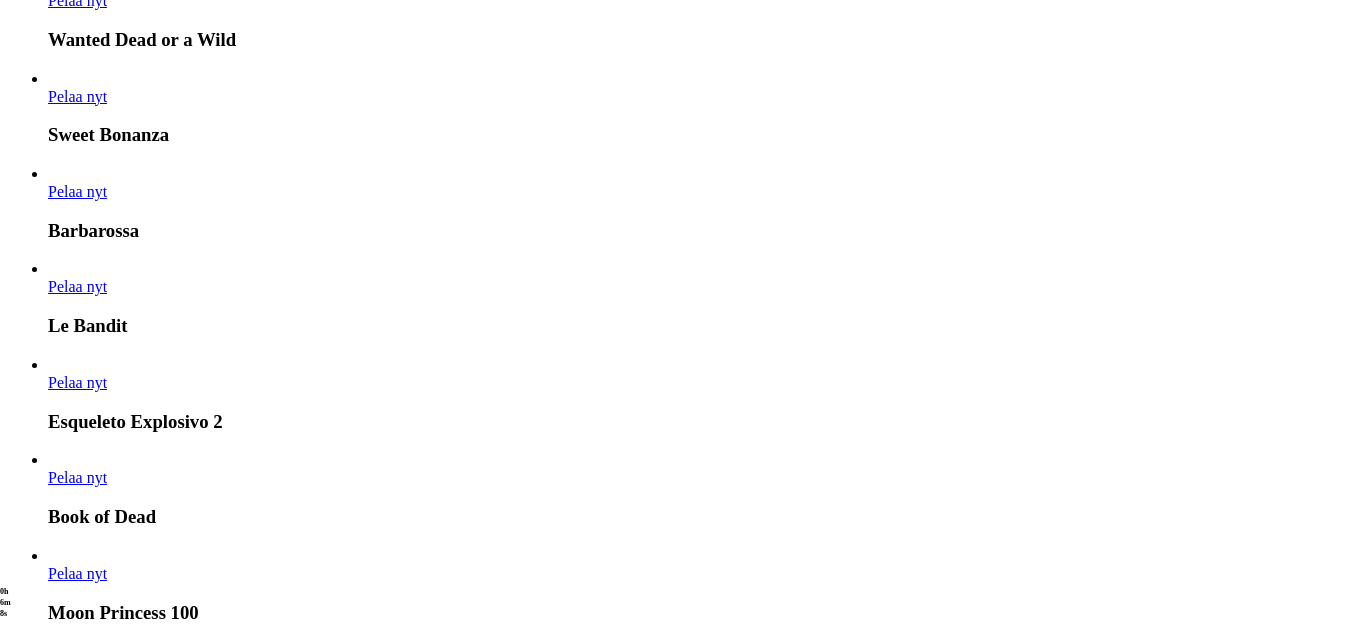 scroll, scrollTop: 2600, scrollLeft: 0, axis: vertical 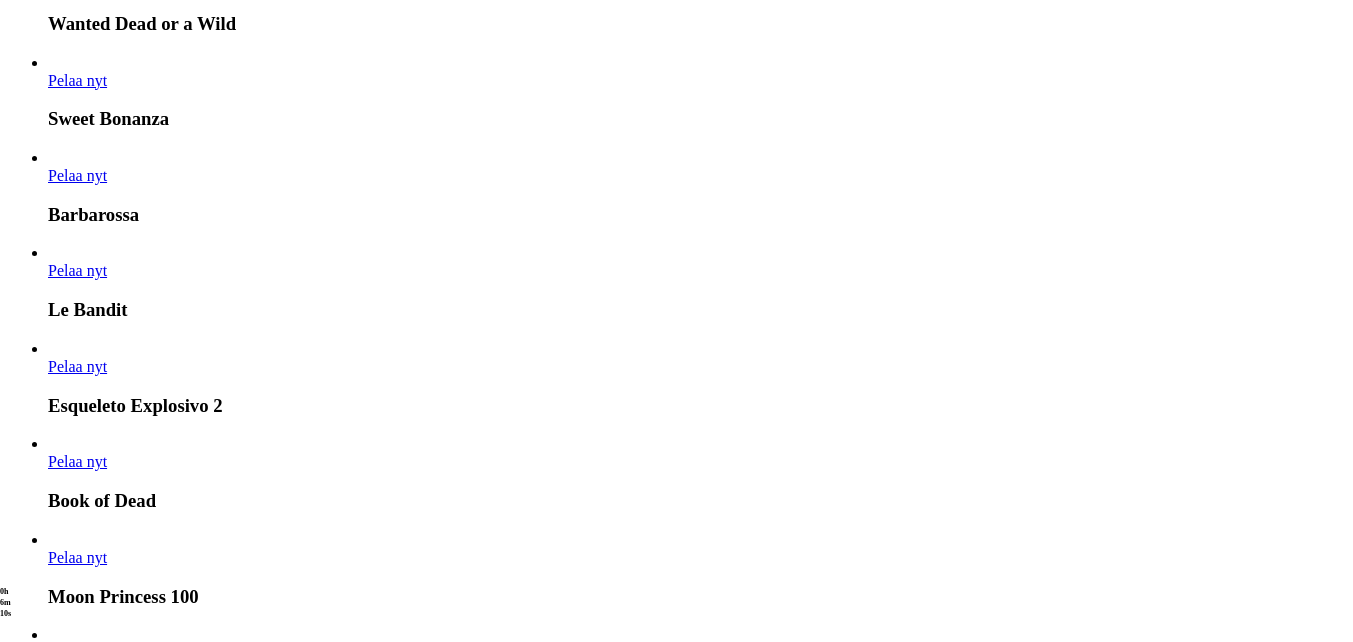 click at bounding box center [32, 18461] 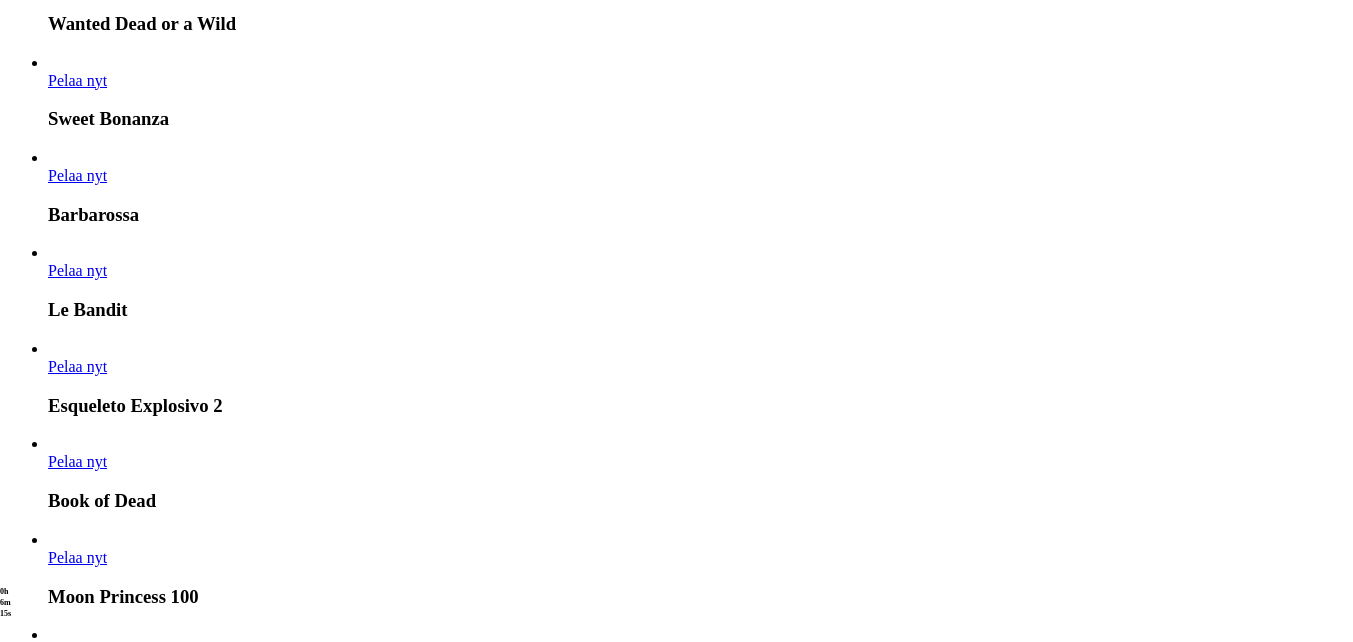 click at bounding box center [32, 18461] 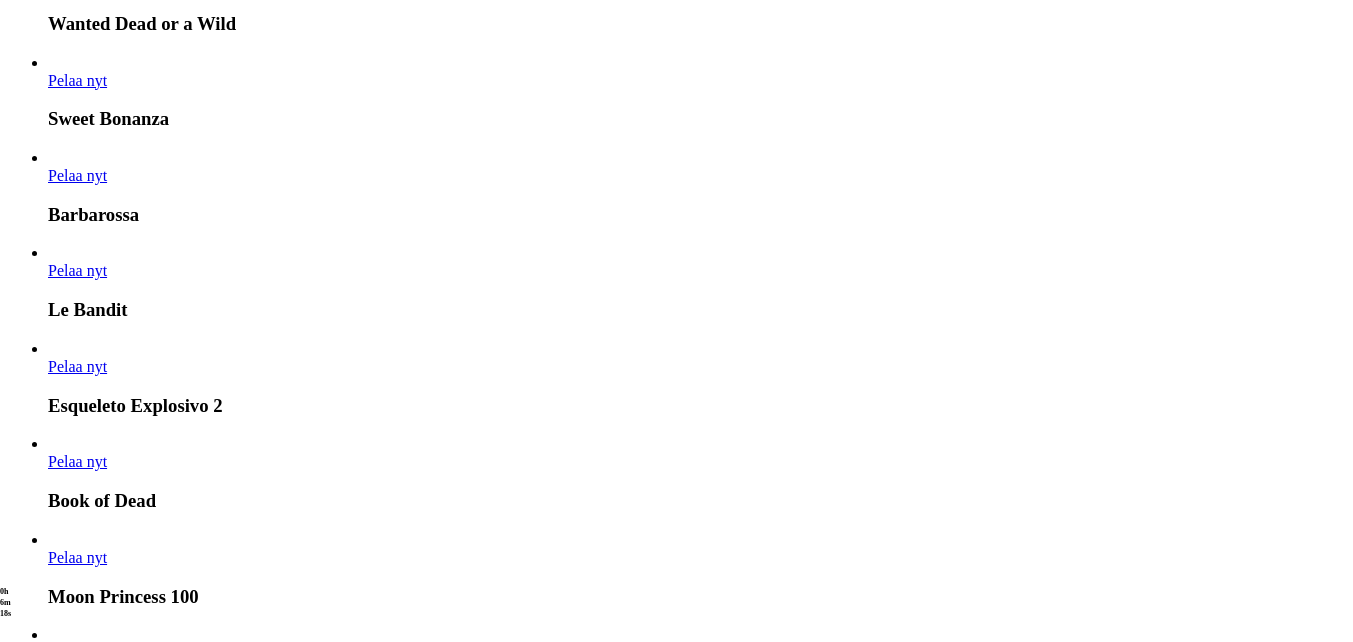 click on "Pelaa nyt" at bounding box center (-752, 19271) 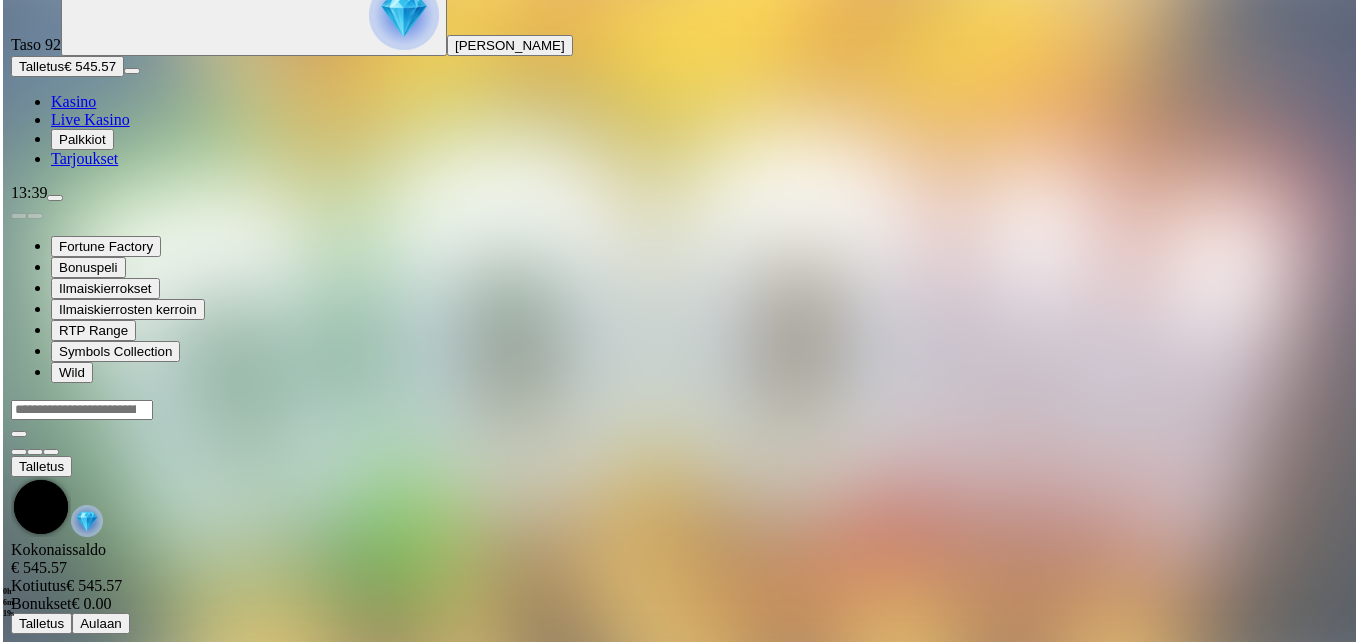 scroll, scrollTop: 0, scrollLeft: 0, axis: both 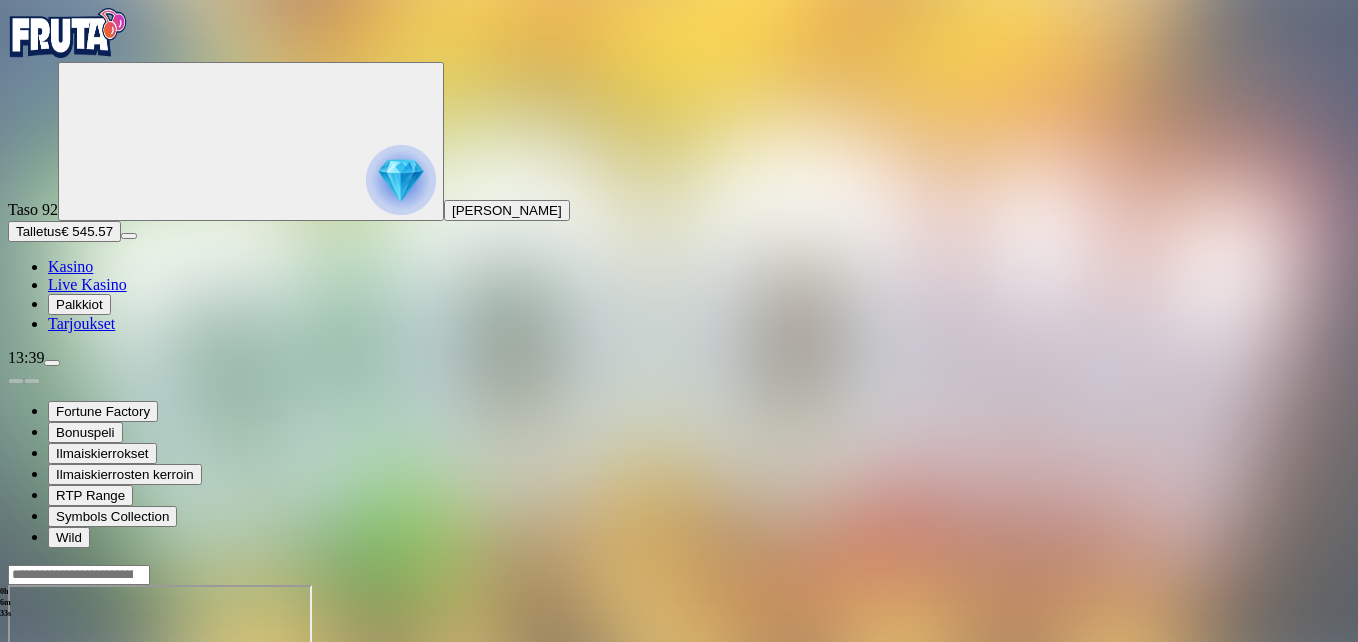 click at bounding box center [48, 757] 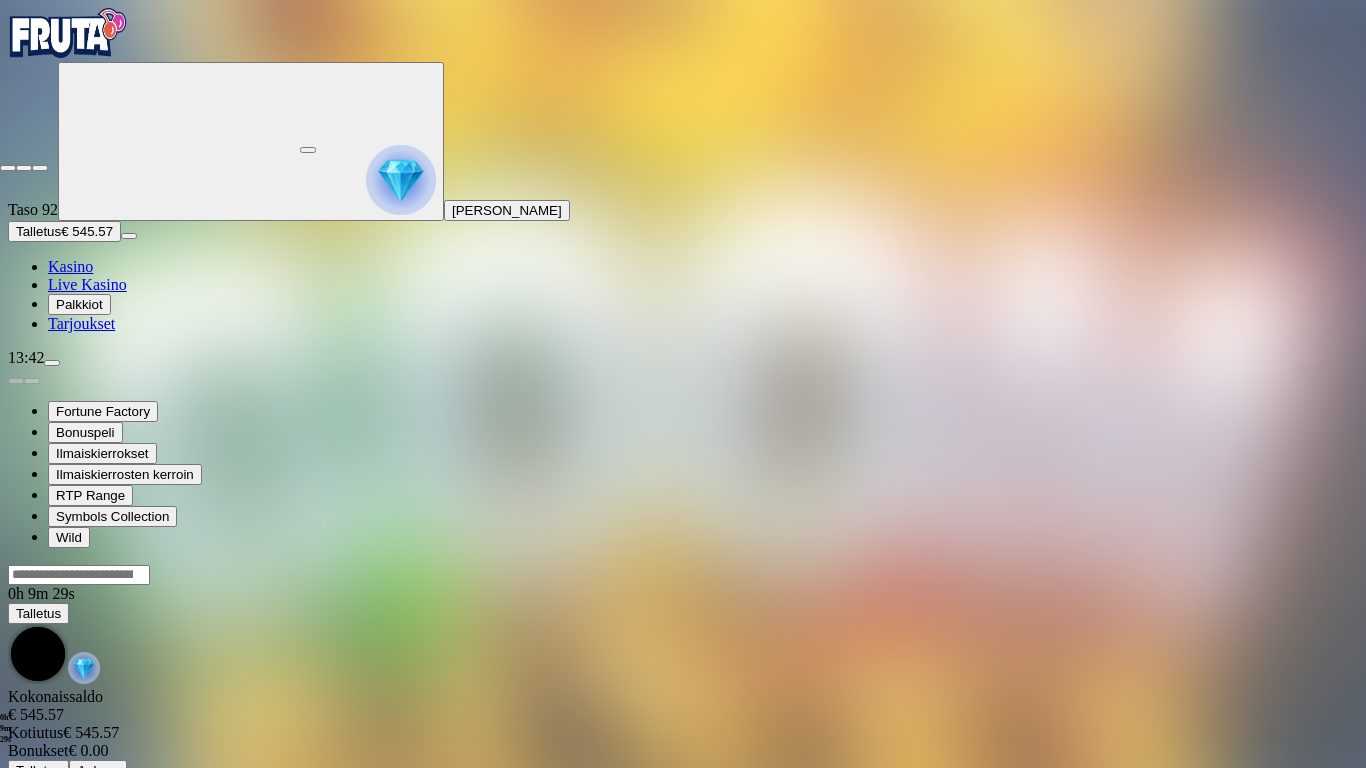 click at bounding box center (8, 168) 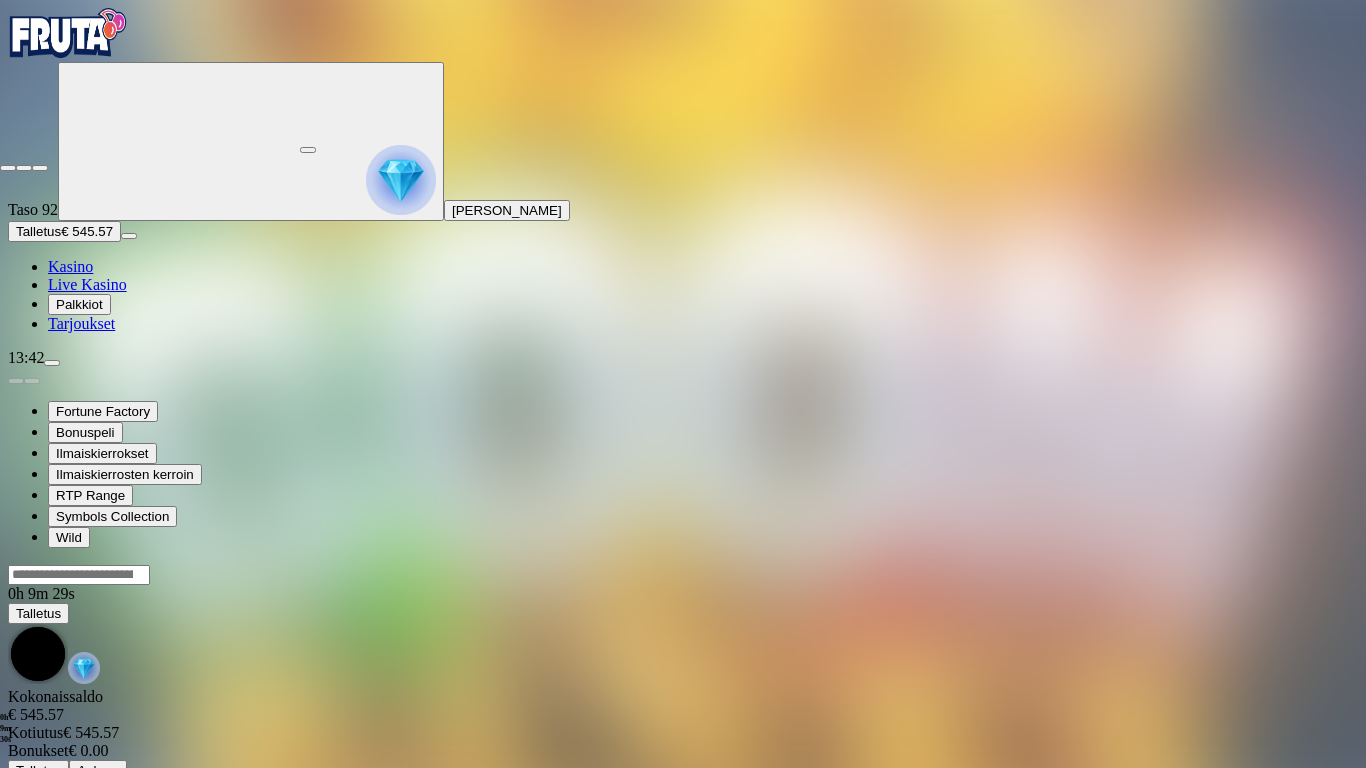 click on "0h 9m 30s Taso   92 Risto [PERSON_NAME] Talletus € 545.57 Kasino Live Kasino Palkkiot Tarjoukset 13:42 Fortune Factory Bonuspeli Ilmaiskierrokset Ilmaiskierrosten kerroin RTP Range Symbols Collection Wild 0h 9m 29s Talletus Kokonaissaldo € 545.57 Kotiutus € 545.57 Bonukset € 0.00 Talletus Aulaan 333 Boom Banks Power Combo" at bounding box center (683, 394) 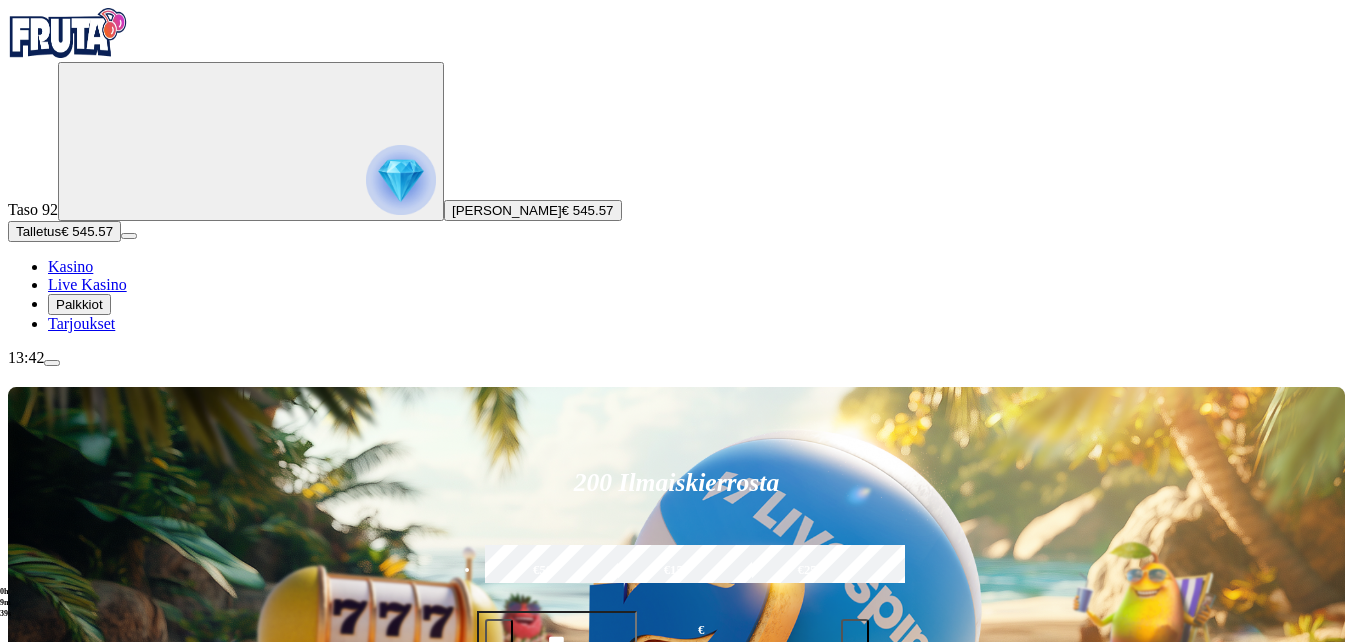 click at bounding box center (52, 363) 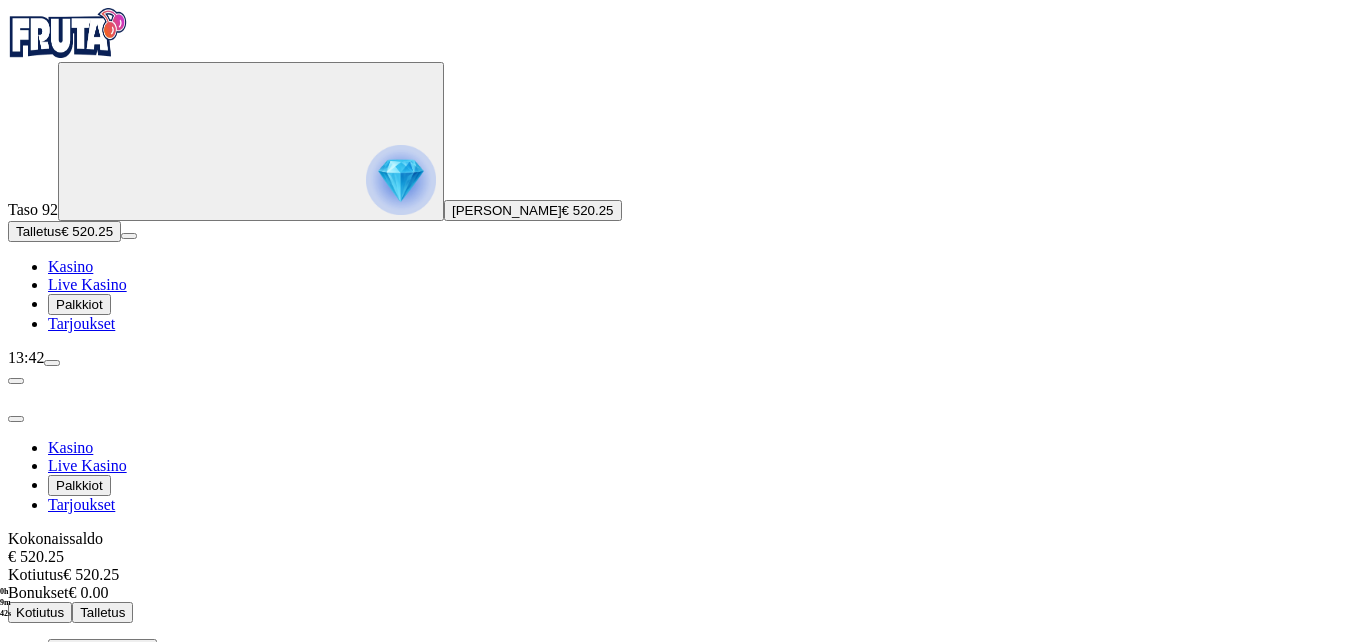 click on "Kotiutus" at bounding box center (40, 612) 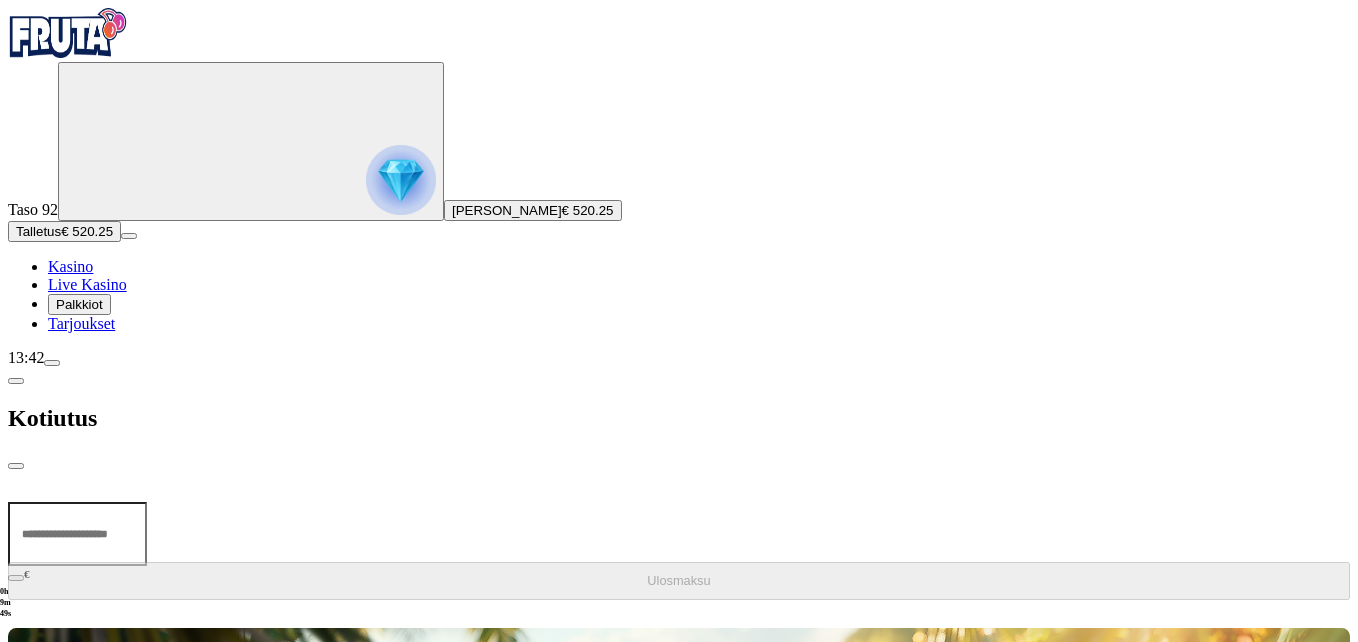 click at bounding box center [77, 534] 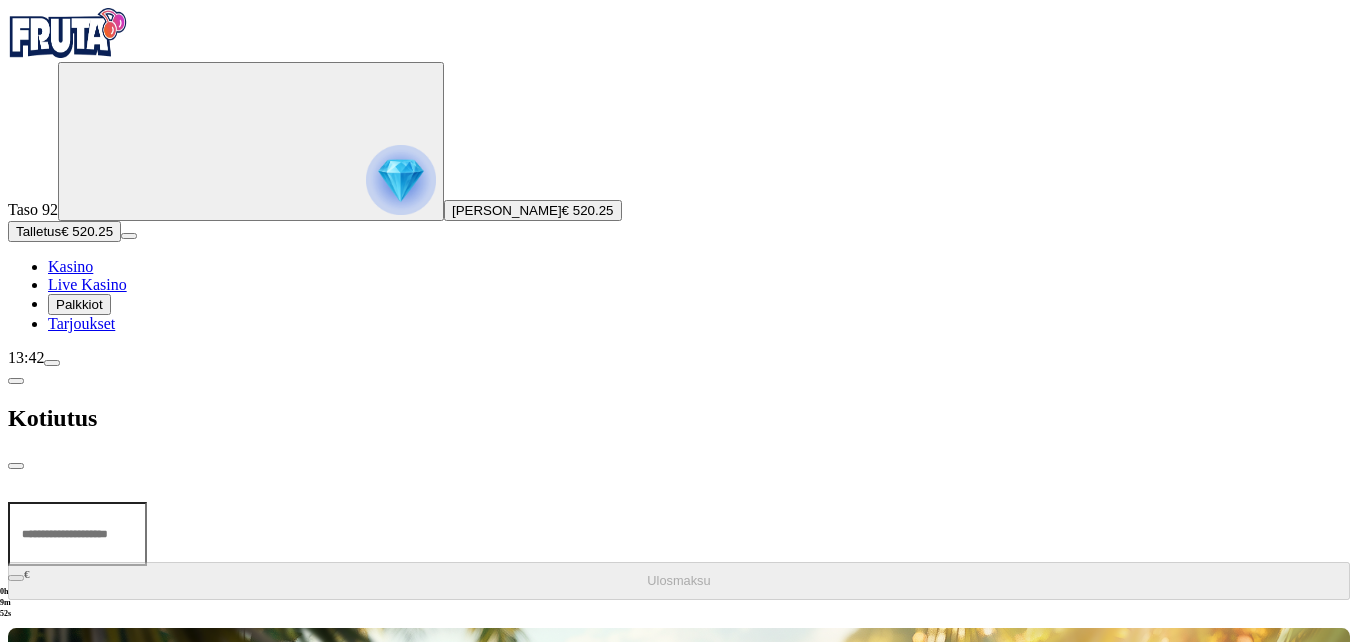 click at bounding box center [77, 534] 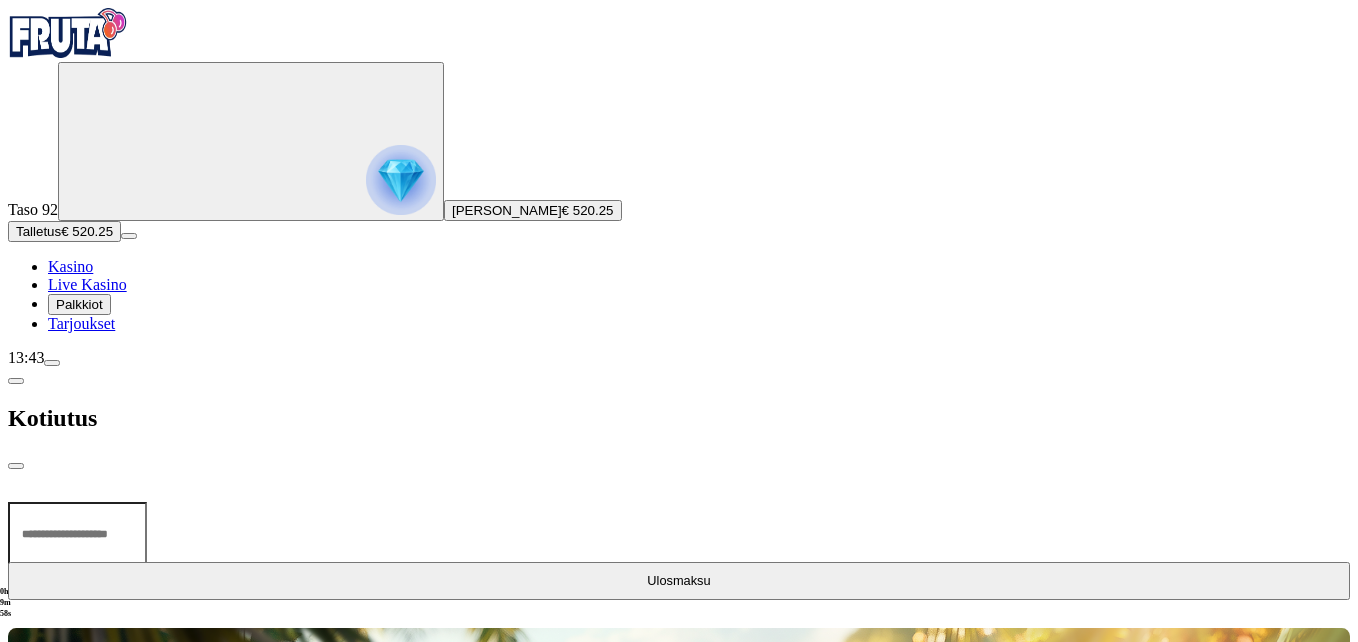 type on "***" 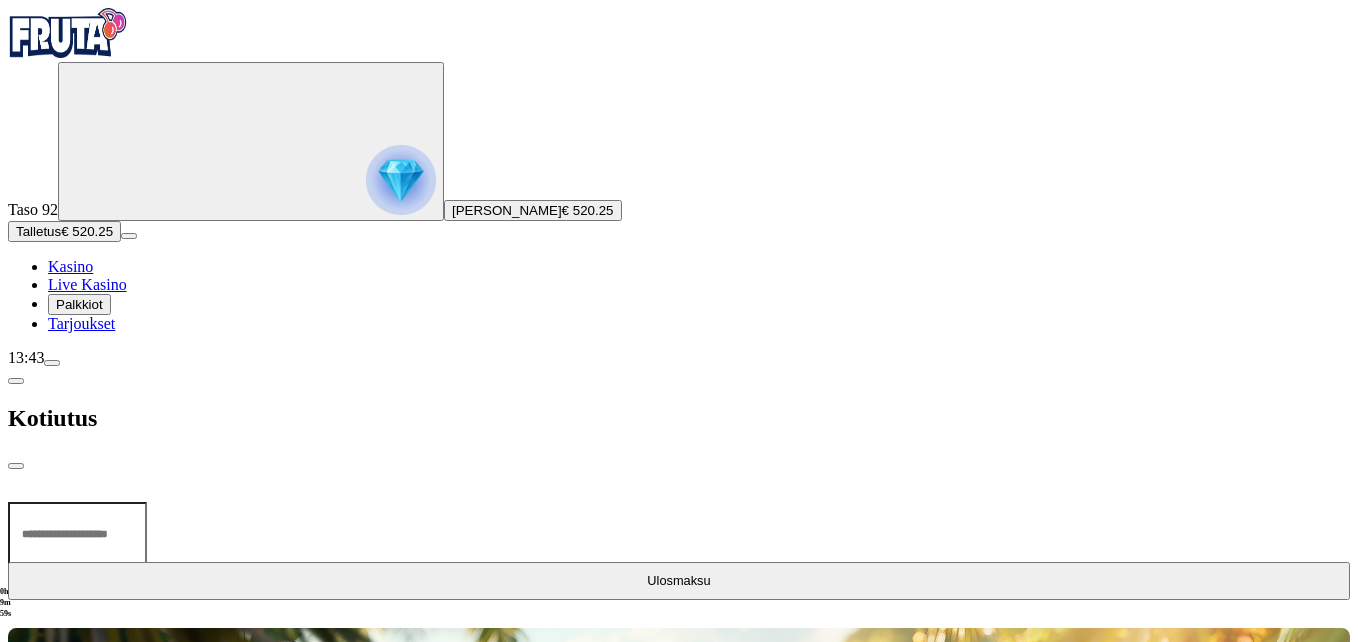 type 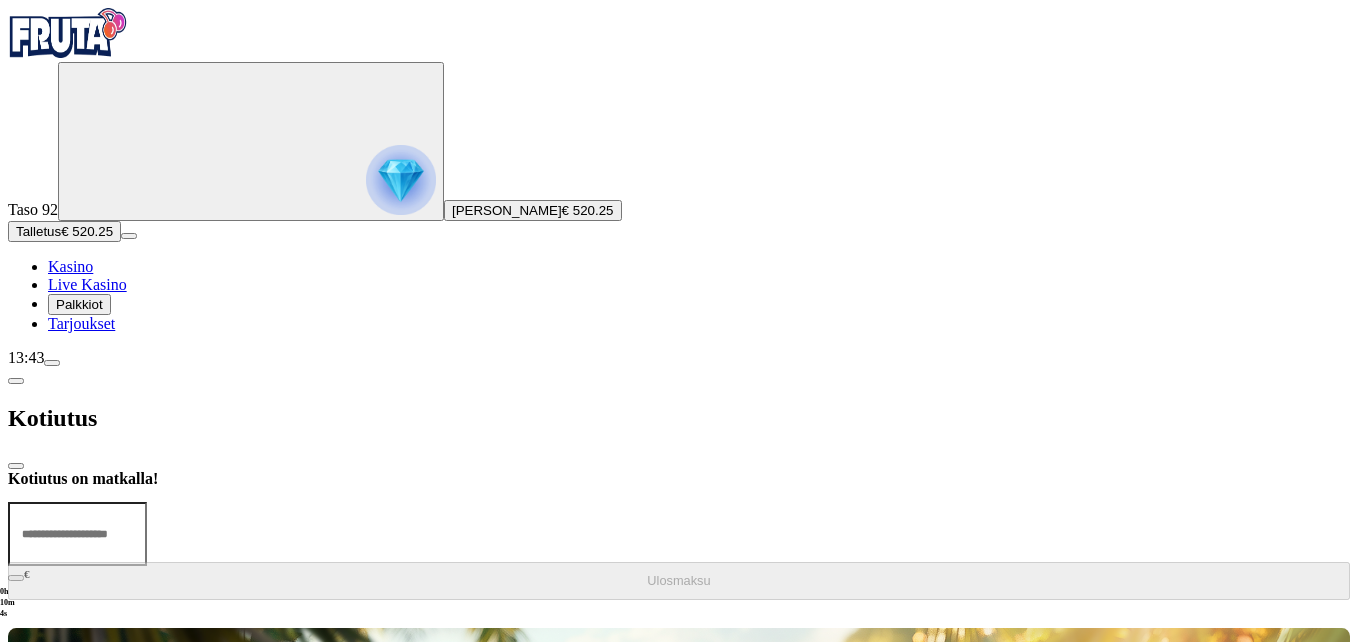 click at bounding box center (16, 466) 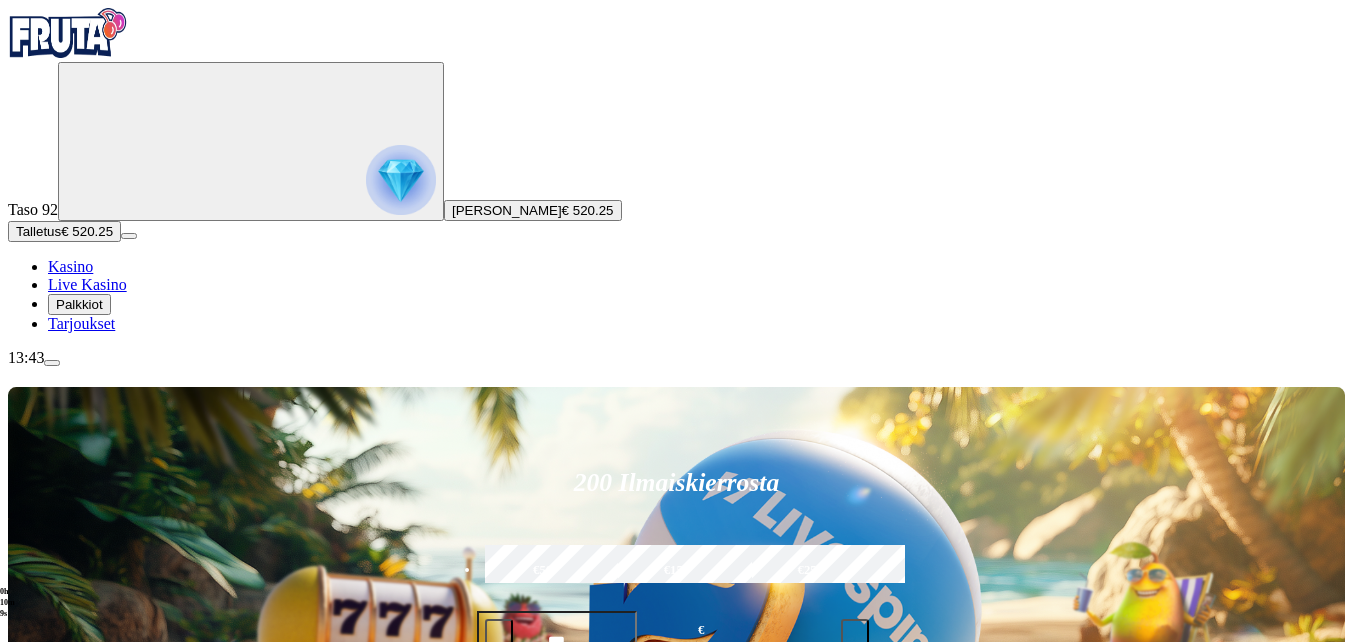 click at bounding box center (52, 363) 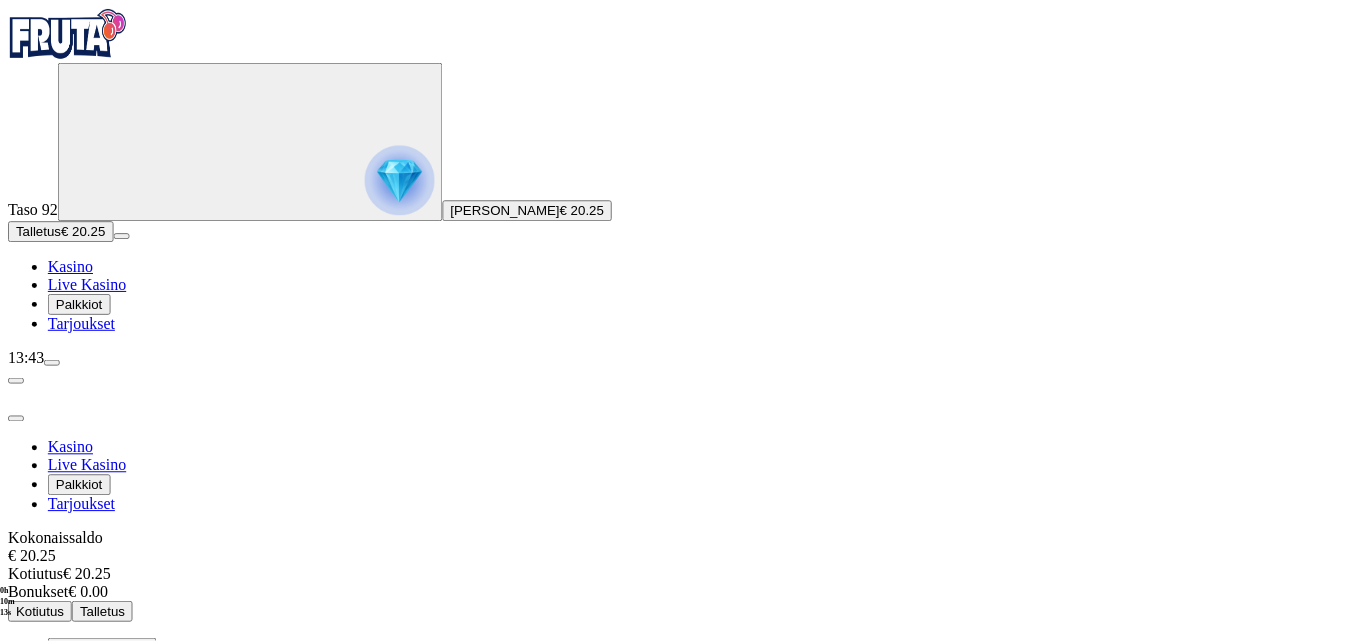 scroll, scrollTop: 70, scrollLeft: 0, axis: vertical 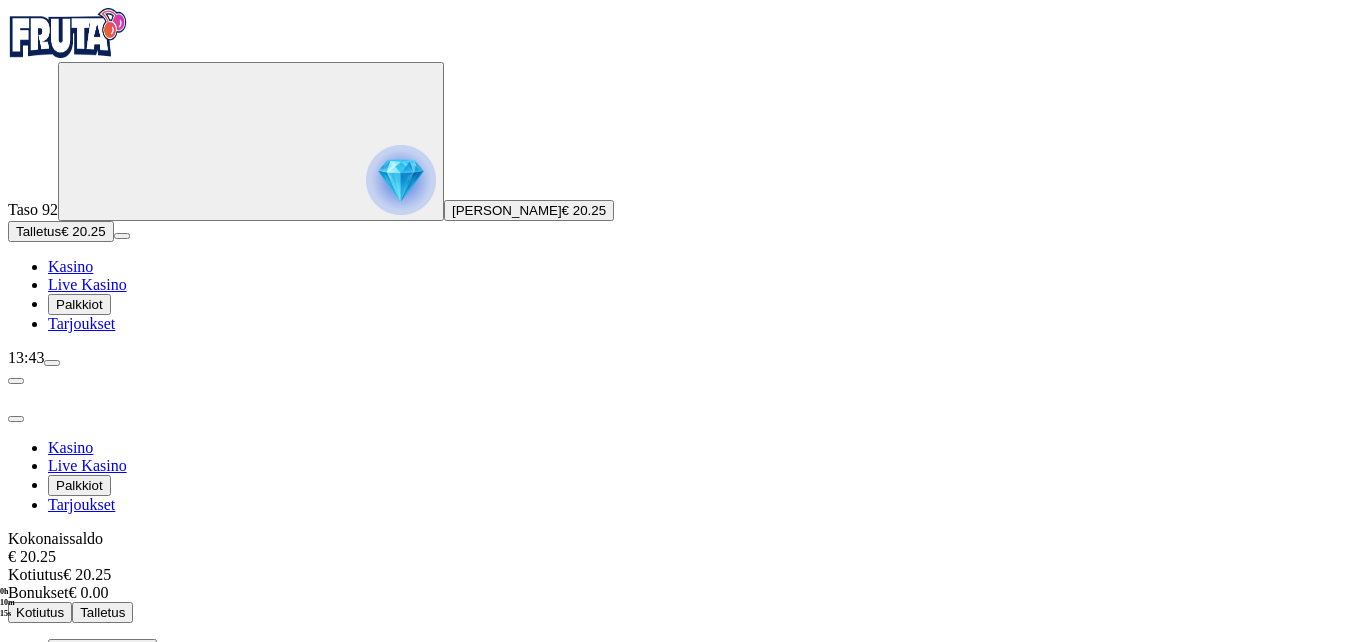 click on "Kirjaudu ulos" at bounding box center [54, 854] 